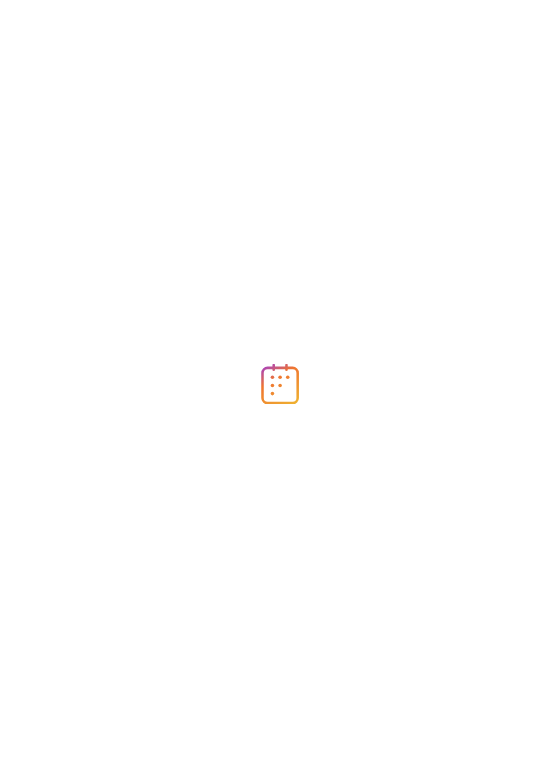 scroll, scrollTop: 0, scrollLeft: 0, axis: both 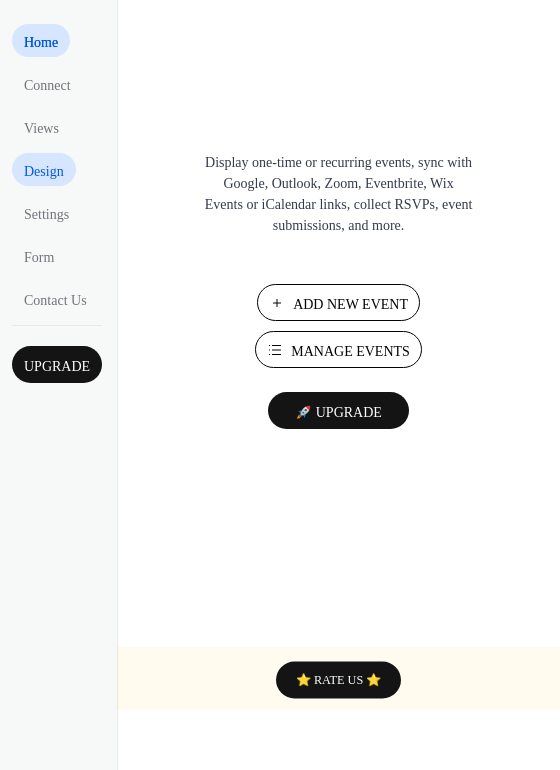 click on "Design" at bounding box center [44, 169] 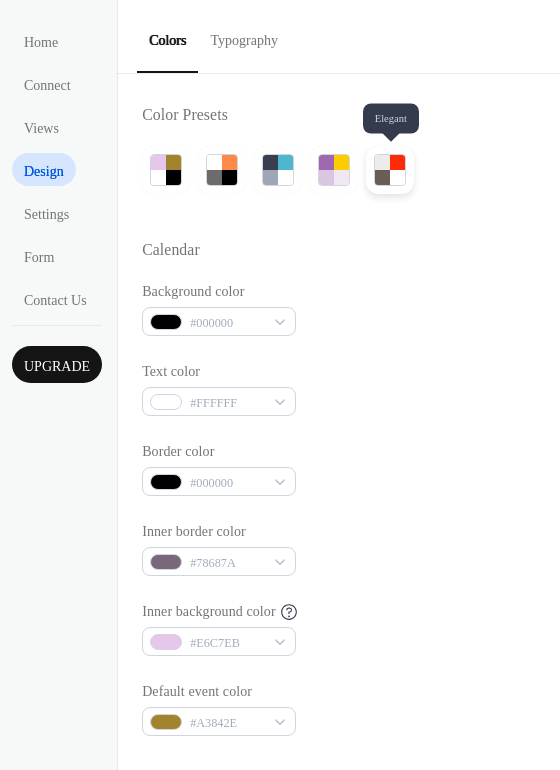 click at bounding box center (382, 177) 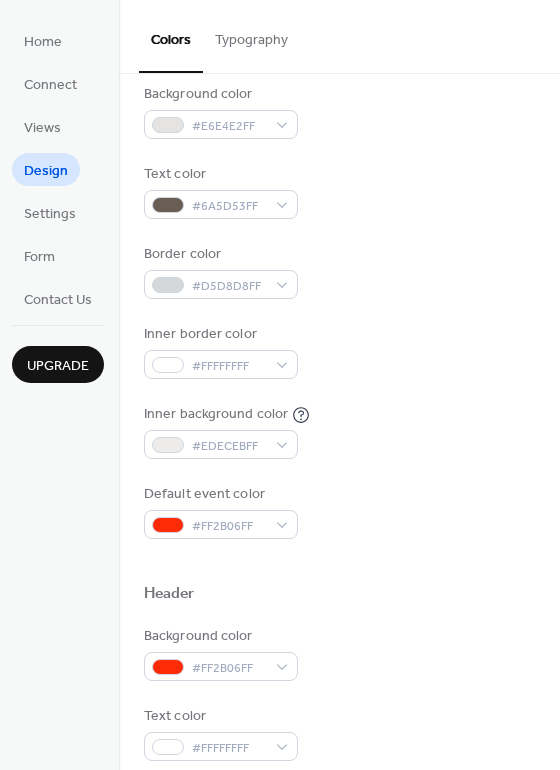 scroll, scrollTop: 200, scrollLeft: 0, axis: vertical 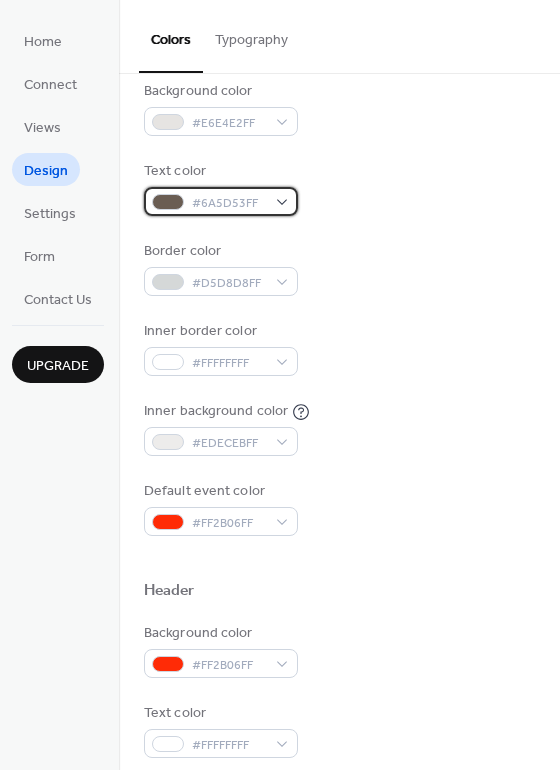 click on "#6A5D53FF" at bounding box center (221, 201) 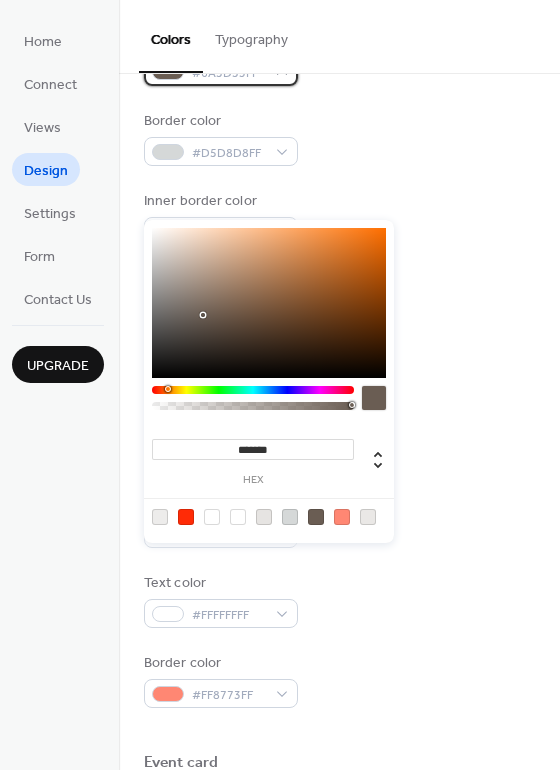 scroll, scrollTop: 400, scrollLeft: 0, axis: vertical 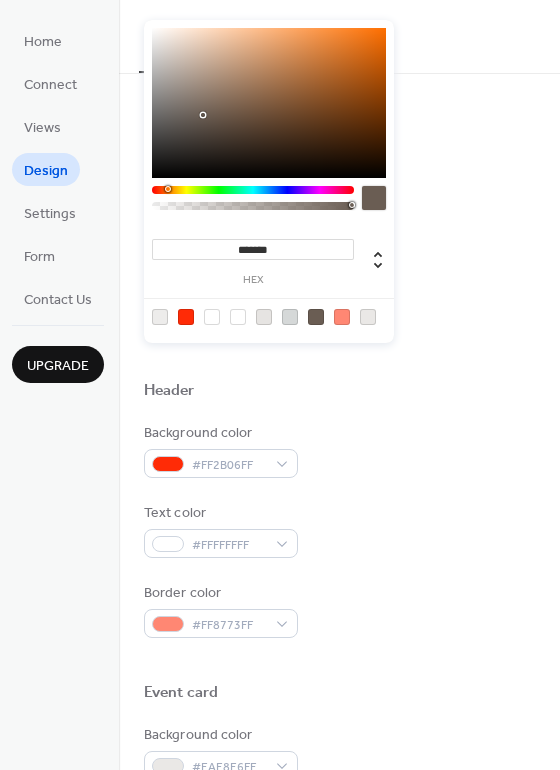 click at bounding box center (253, 190) 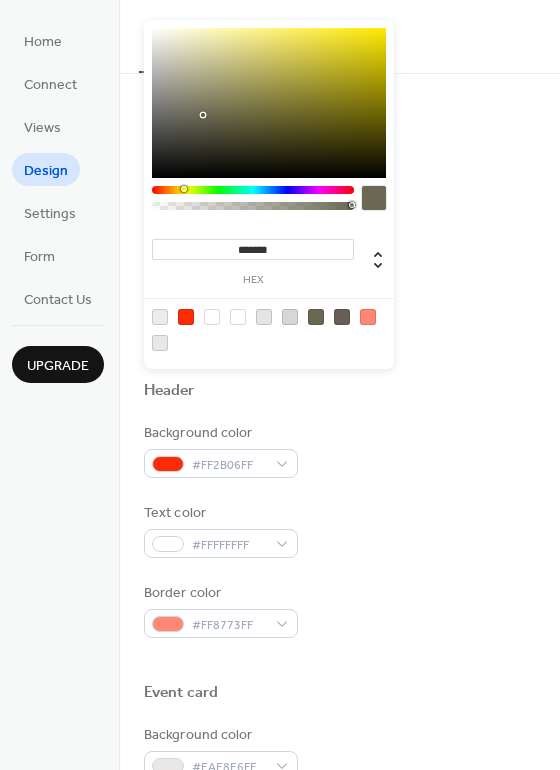 click at bounding box center (253, 190) 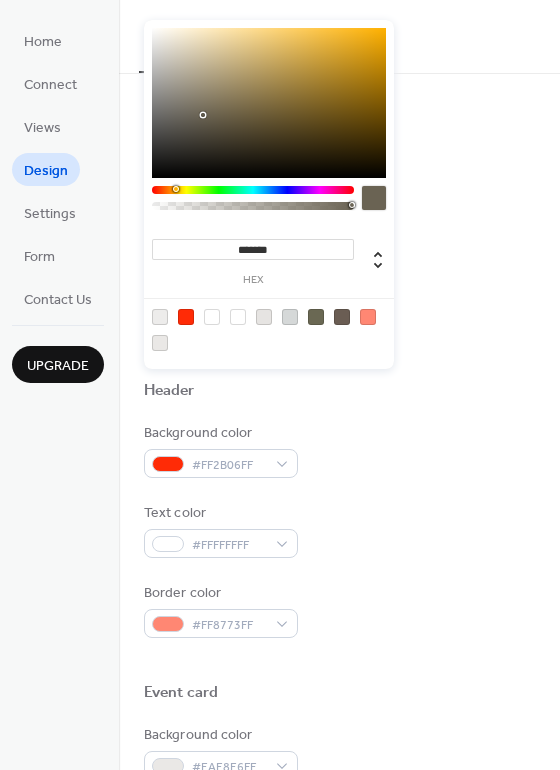 click at bounding box center [253, 190] 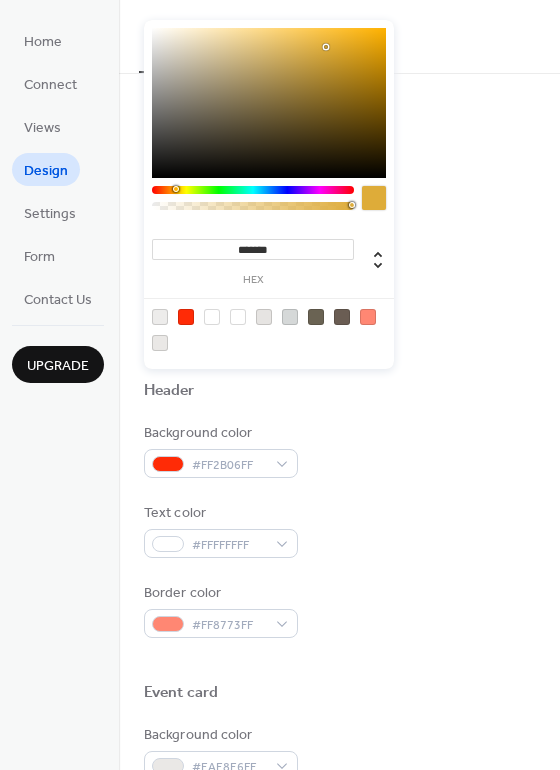 click at bounding box center [269, 103] 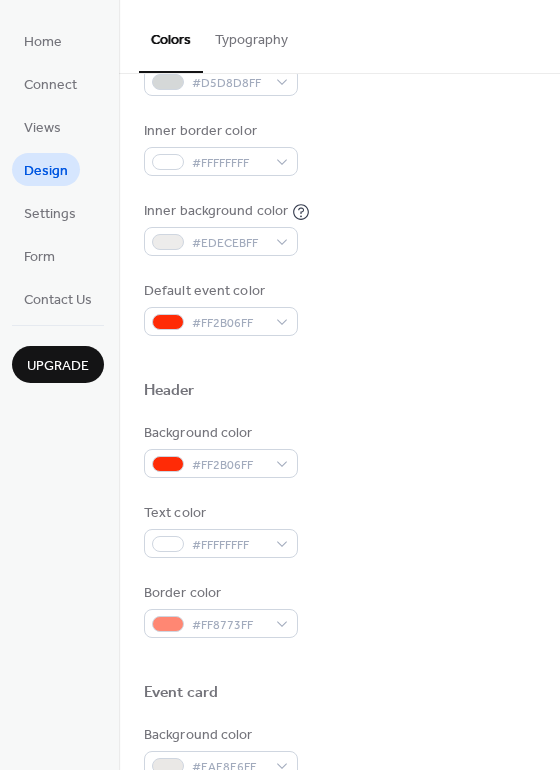 click on "Inner background color #EDECEBFF" at bounding box center (339, 228) 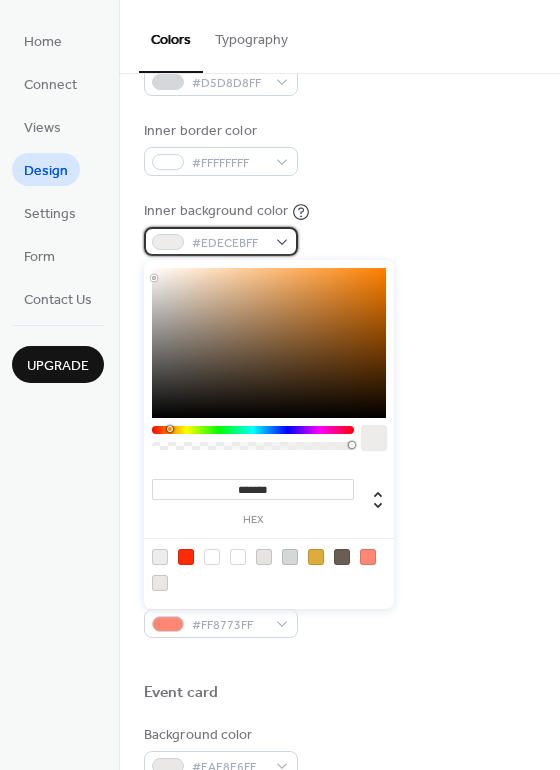 click on "#EDECEBFF" at bounding box center [221, 241] 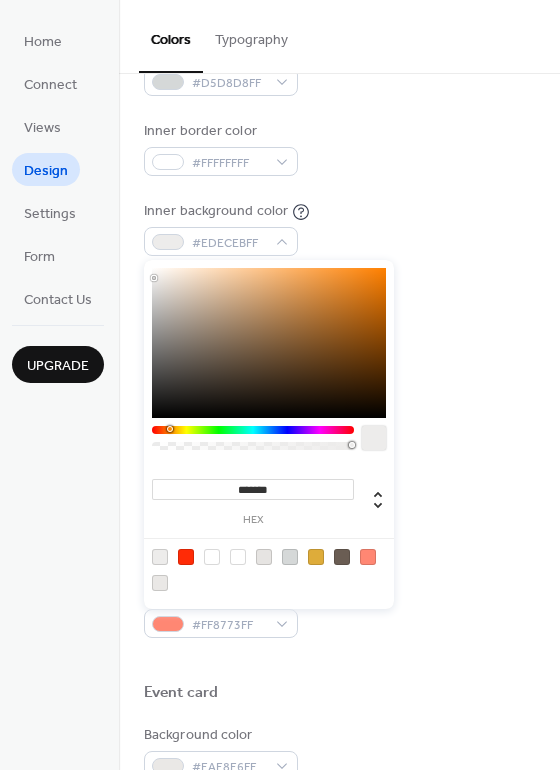 type on "*******" 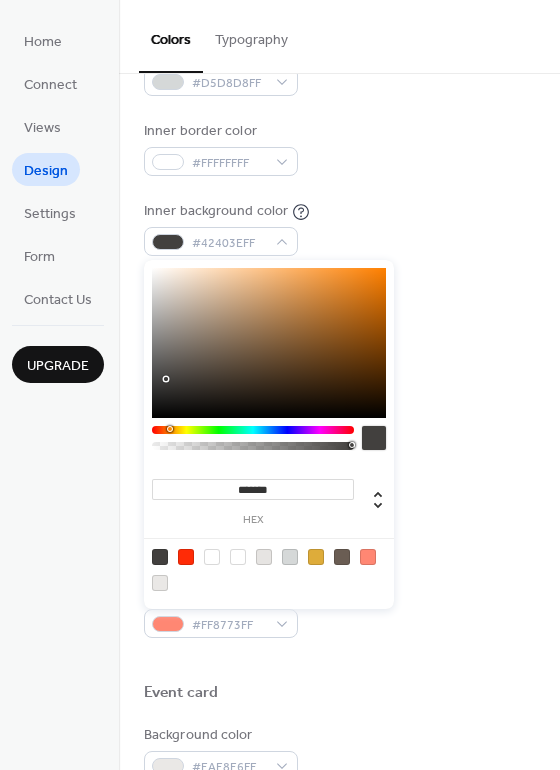 click on "Inner background color #42403EFF" at bounding box center [339, 228] 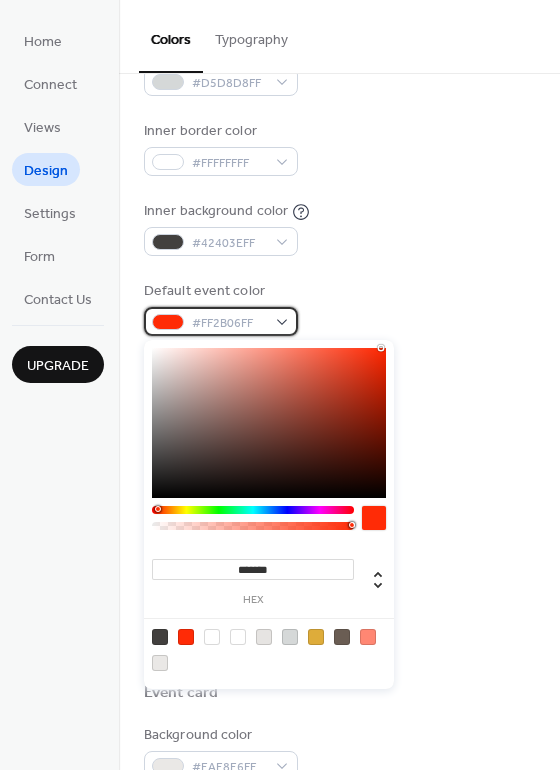 click on "#FF2B06FF" at bounding box center [221, 321] 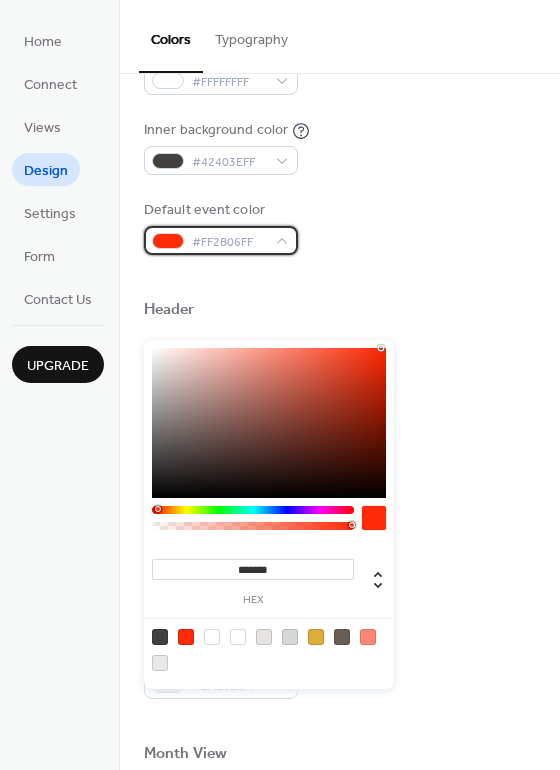 scroll, scrollTop: 500, scrollLeft: 0, axis: vertical 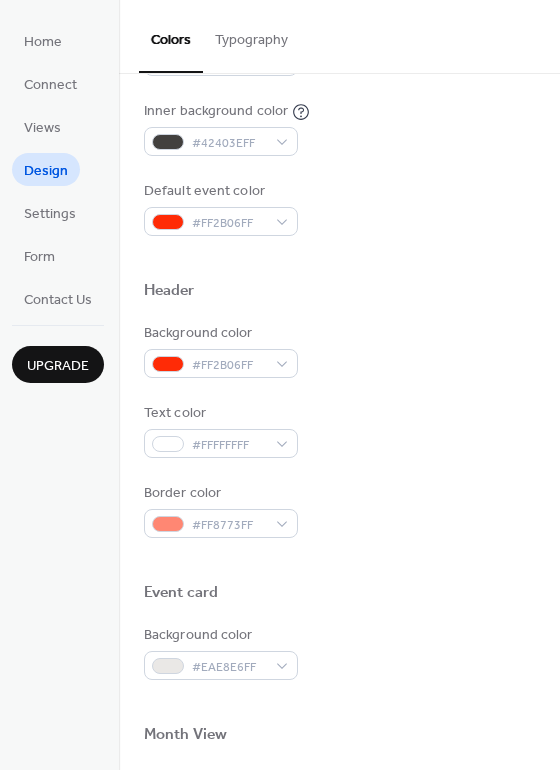 click on "Default event color #FF2B06FF" at bounding box center [339, 208] 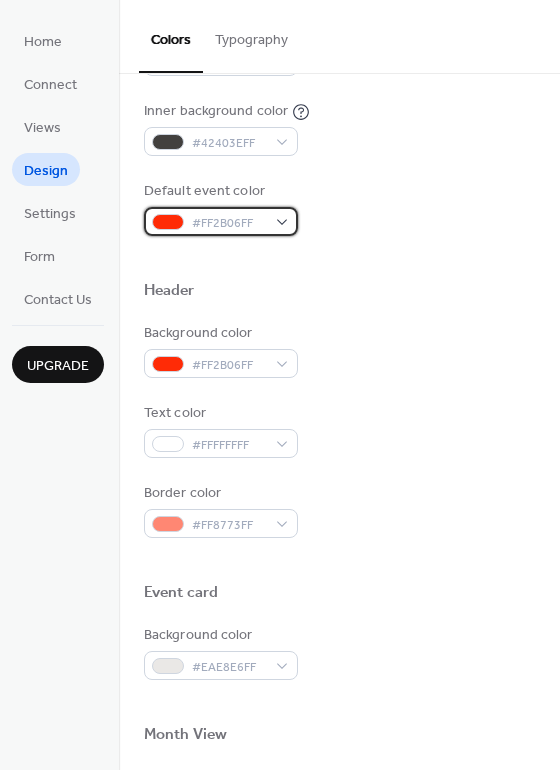 click on "#FF2B06FF" at bounding box center (229, 223) 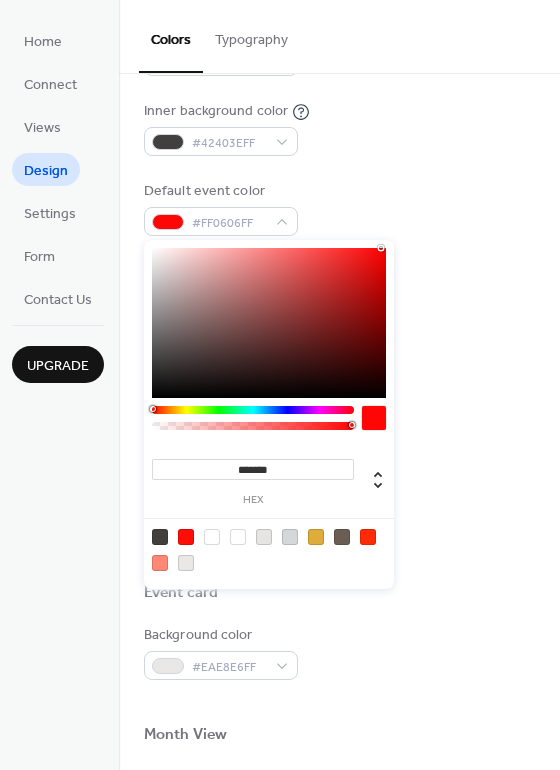 click at bounding box center (153, 409) 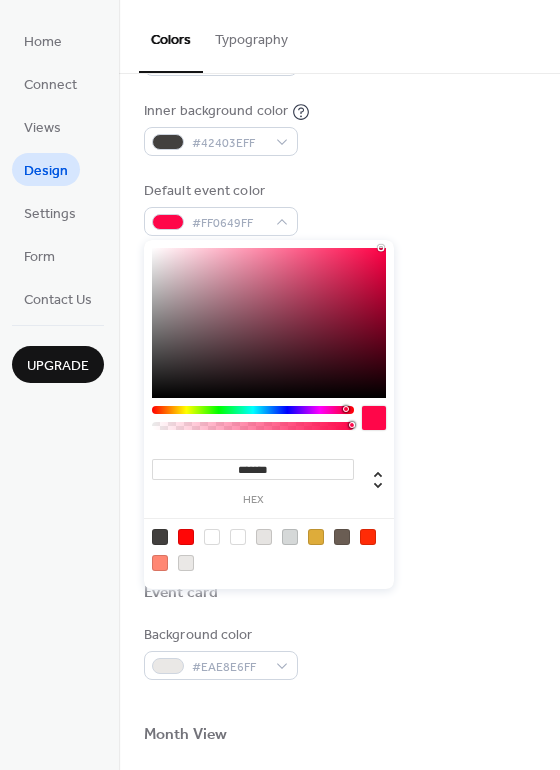 click at bounding box center (253, 410) 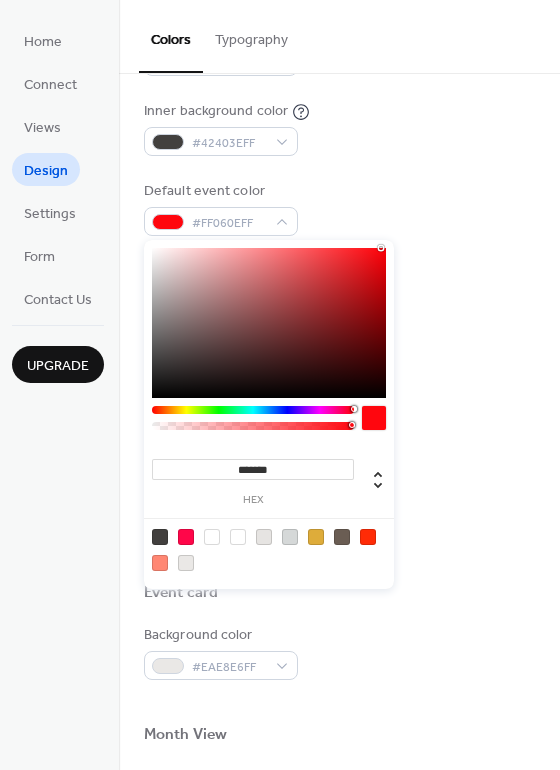 click at bounding box center [354, 409] 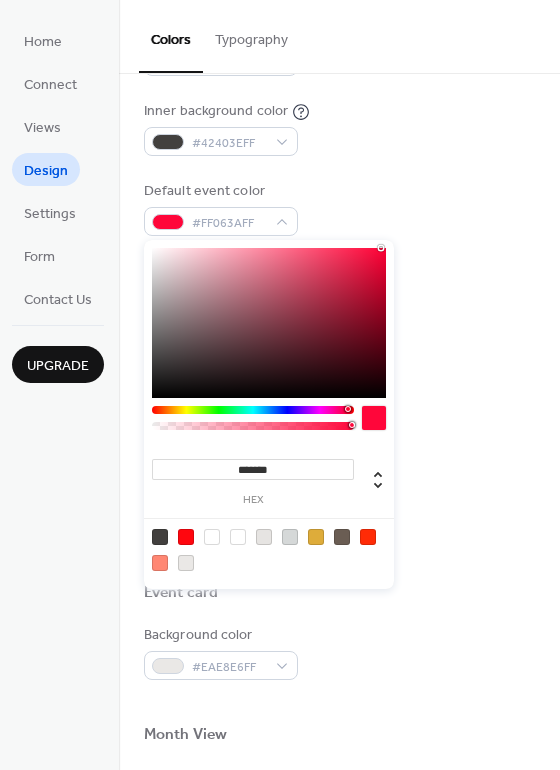 click at bounding box center [253, 410] 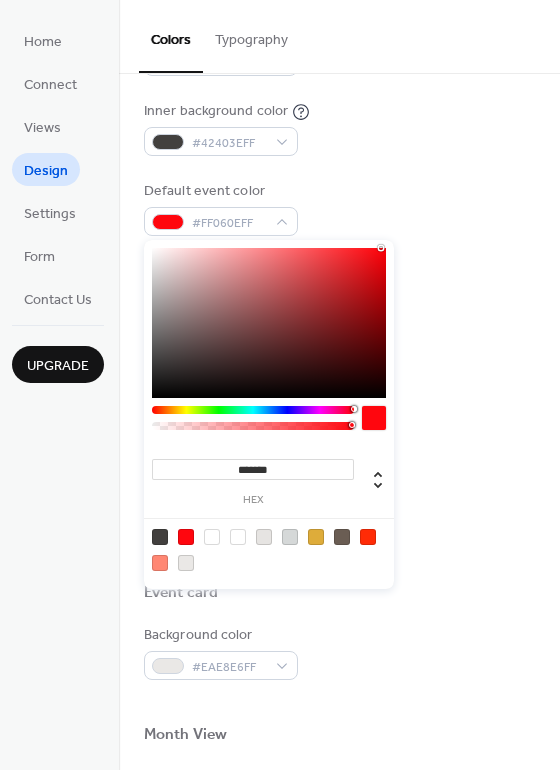 type on "*******" 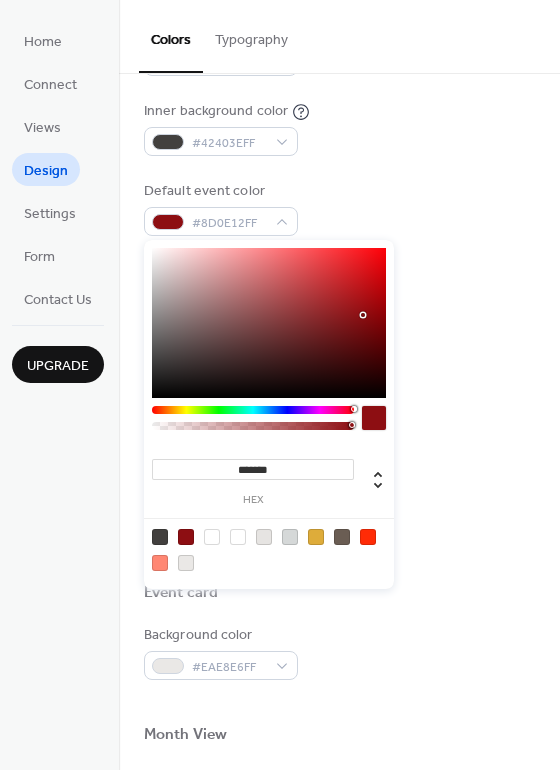 click on "Header" at bounding box center (339, 294) 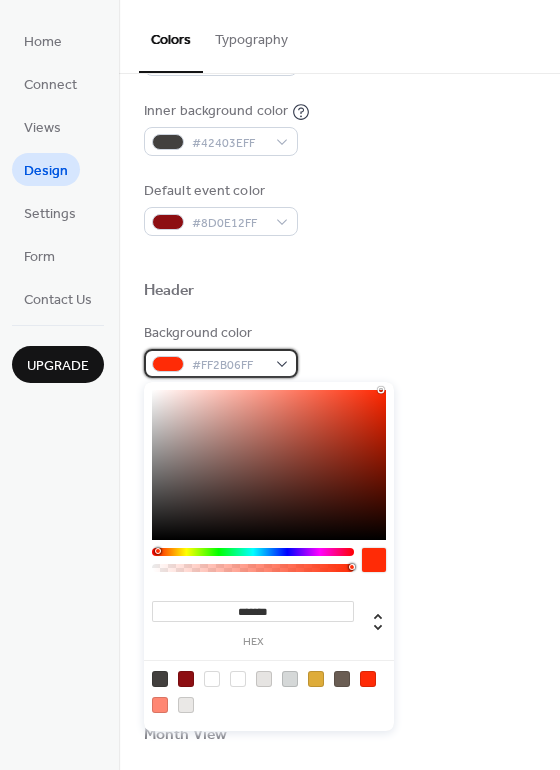 click on "#FF2B06FF" at bounding box center (221, 363) 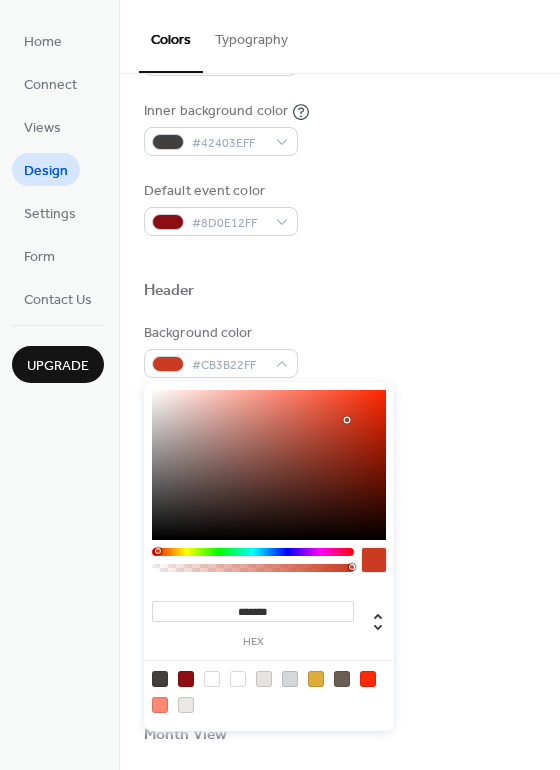 type on "*******" 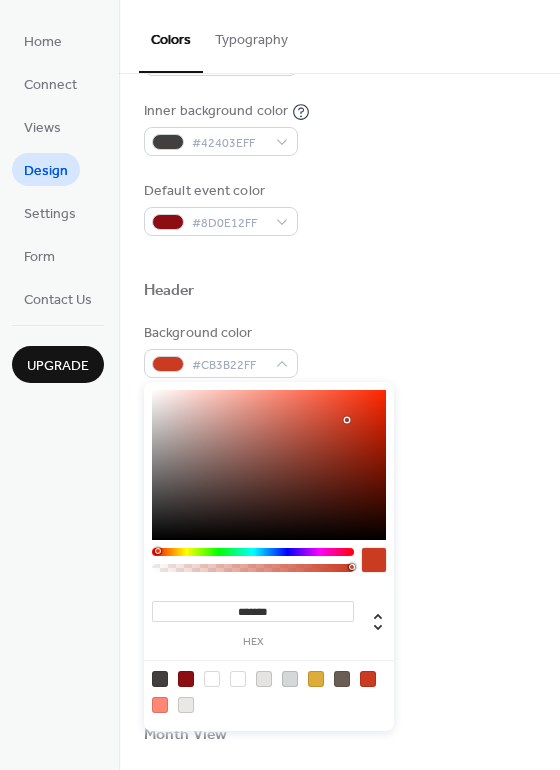click on "Background color #CB3B22FF" at bounding box center (339, 350) 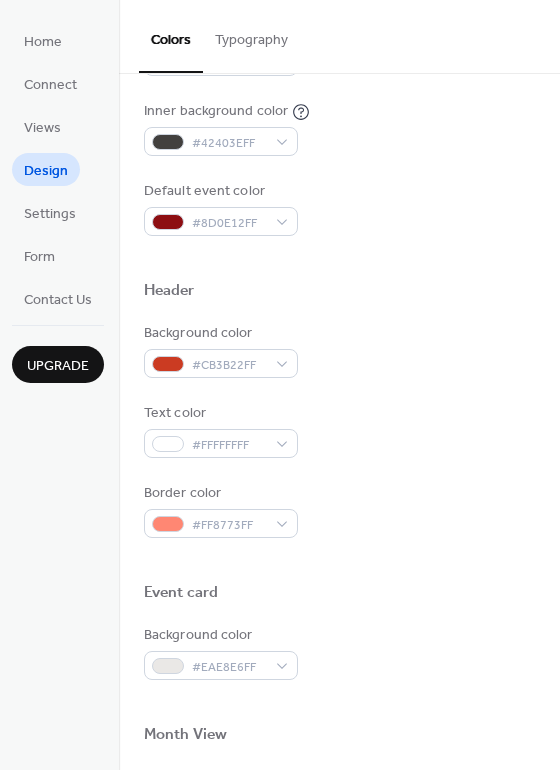 scroll, scrollTop: 700, scrollLeft: 0, axis: vertical 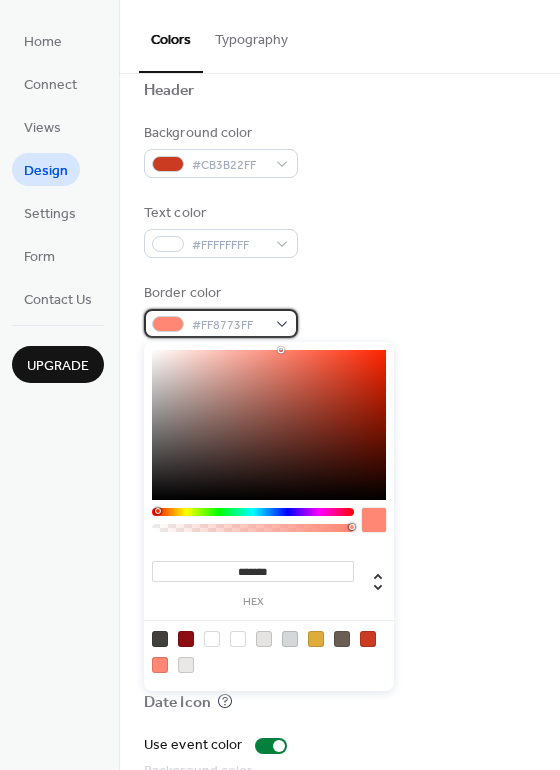 click on "#FF8773FF" at bounding box center [221, 323] 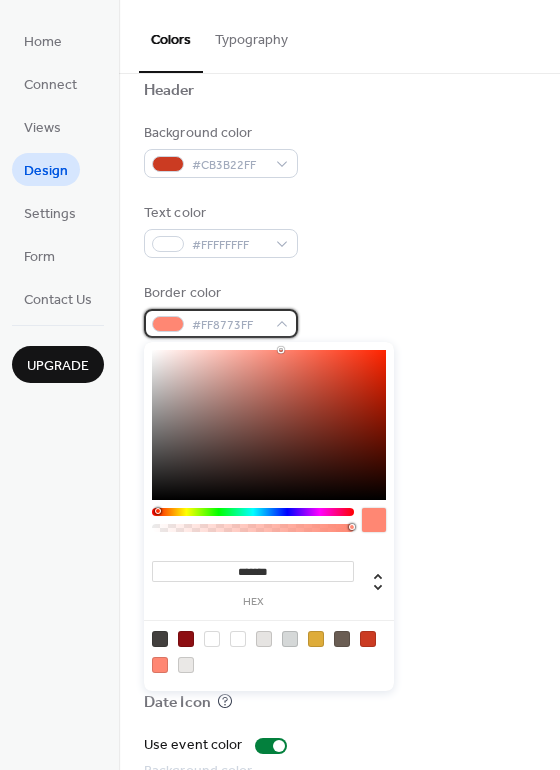 scroll, scrollTop: 855, scrollLeft: 0, axis: vertical 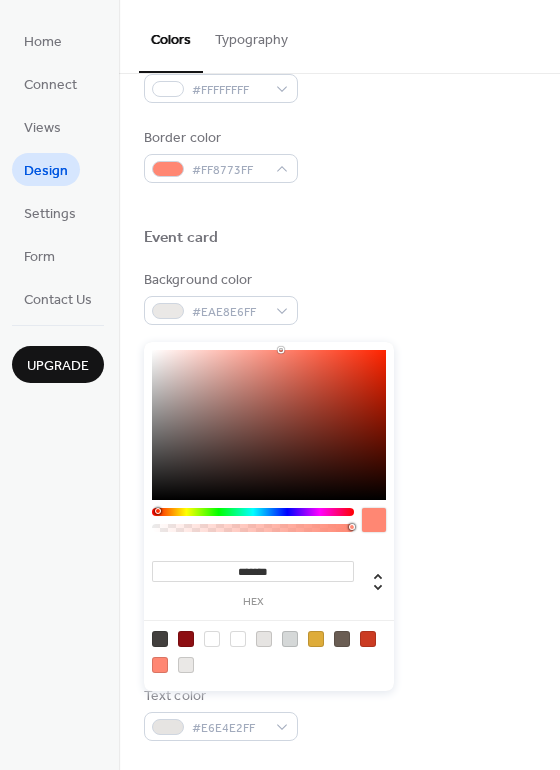 click on "Month View" at bounding box center [339, 383] 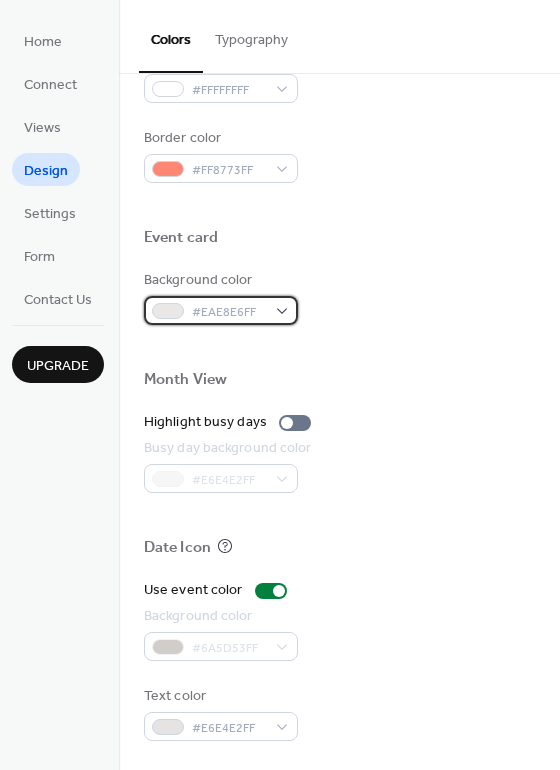 click on "#EAE8E6FF" at bounding box center (229, 312) 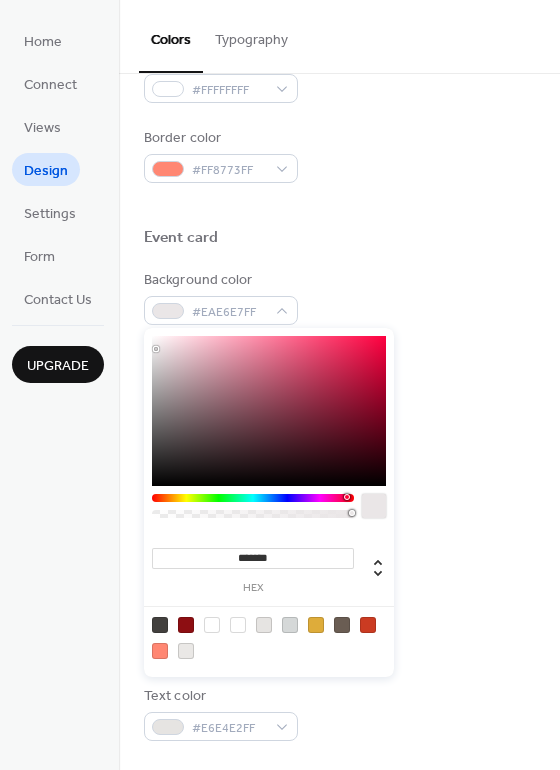 click at bounding box center (253, 498) 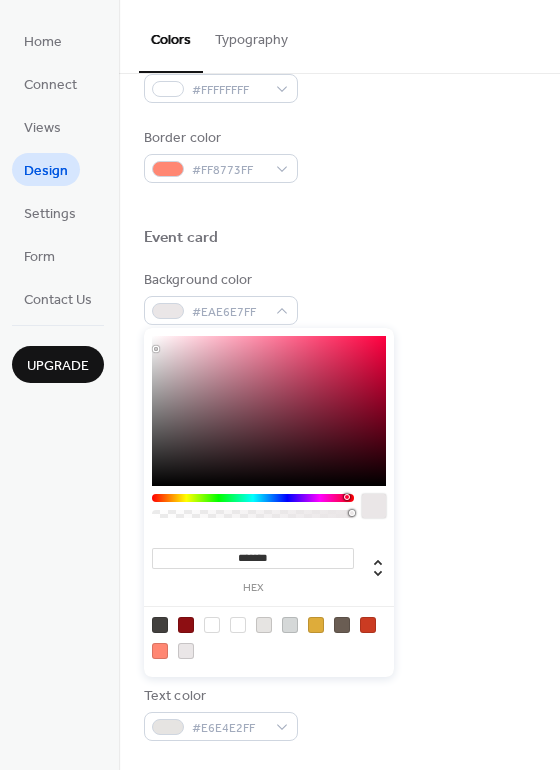 click at bounding box center [253, 498] 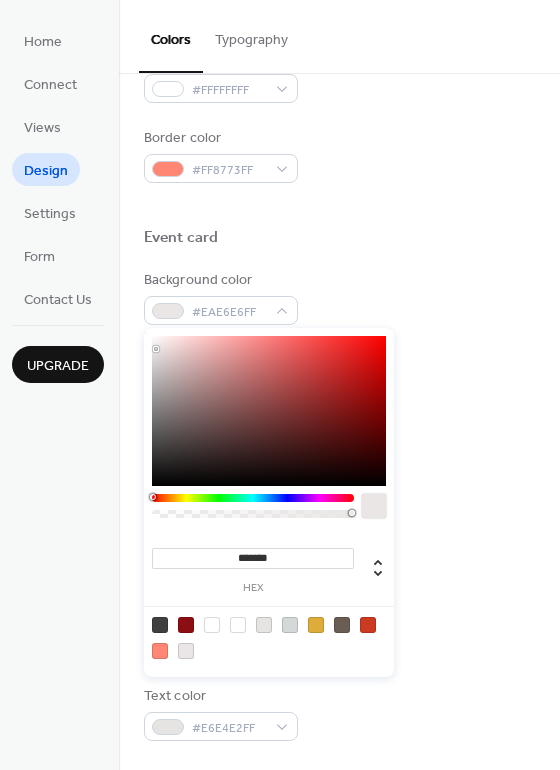 click at bounding box center (269, 511) 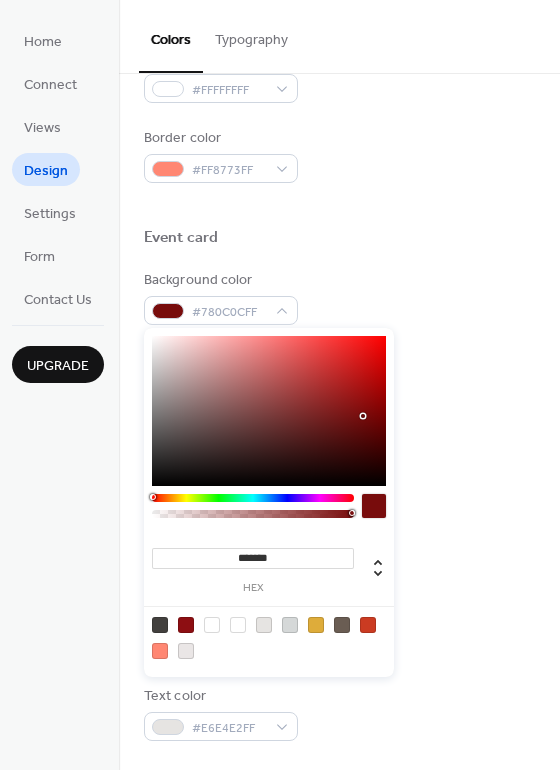 click at bounding box center [269, 411] 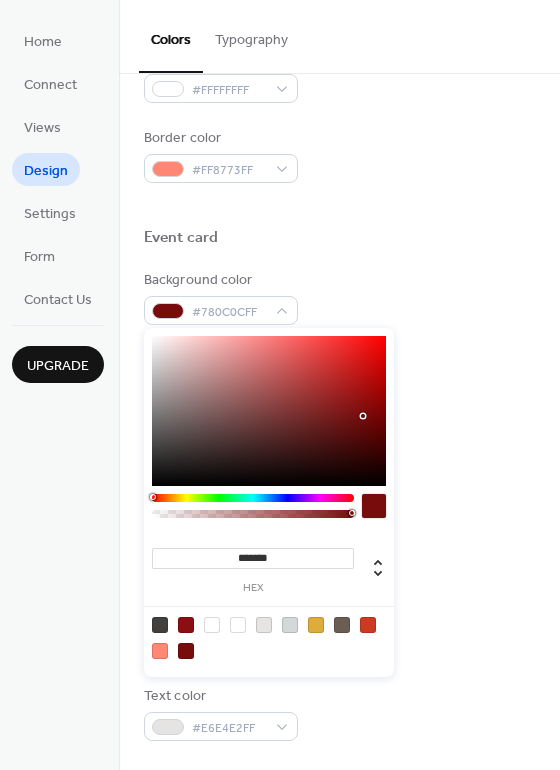click on "Month View" at bounding box center [339, 383] 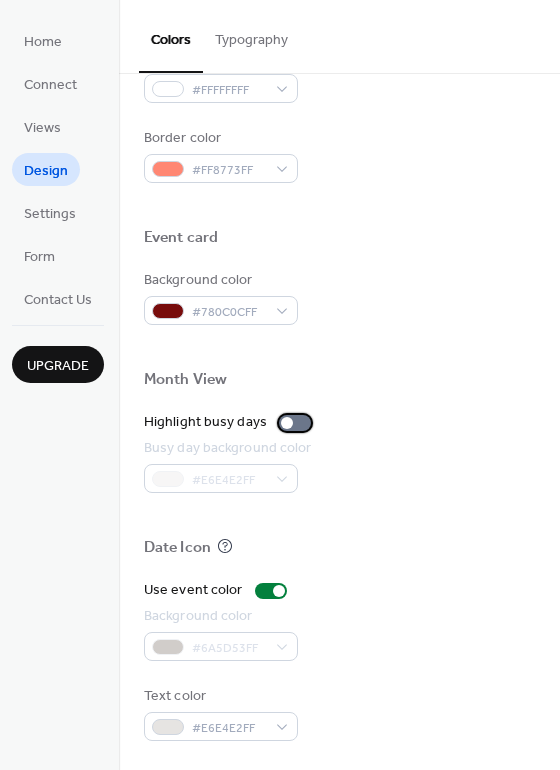 click at bounding box center [295, 423] 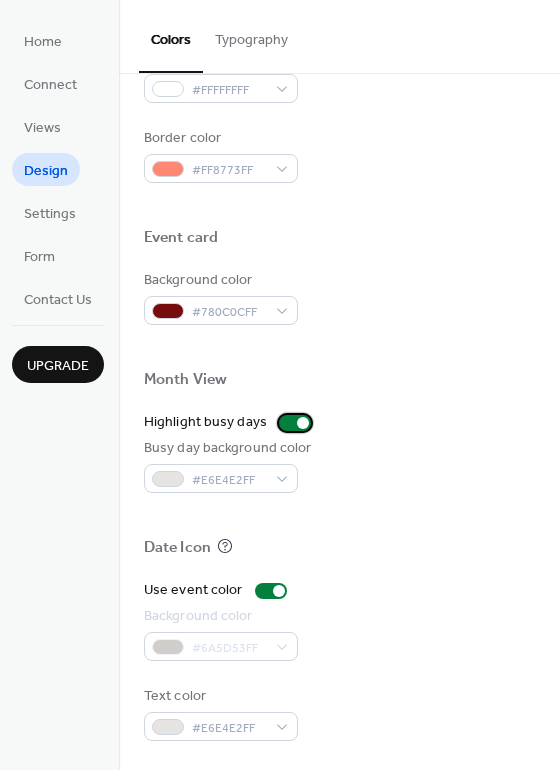 drag, startPoint x: 288, startPoint y: 422, endPoint x: 274, endPoint y: 425, distance: 14.3178215 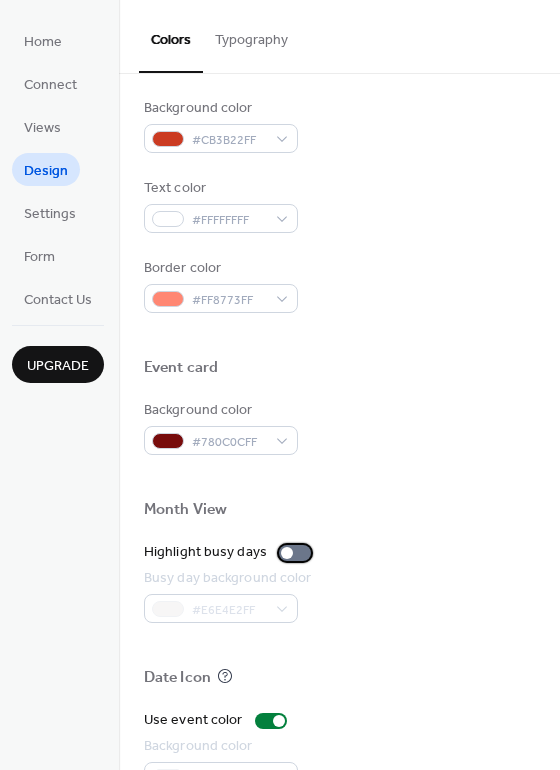 scroll, scrollTop: 655, scrollLeft: 0, axis: vertical 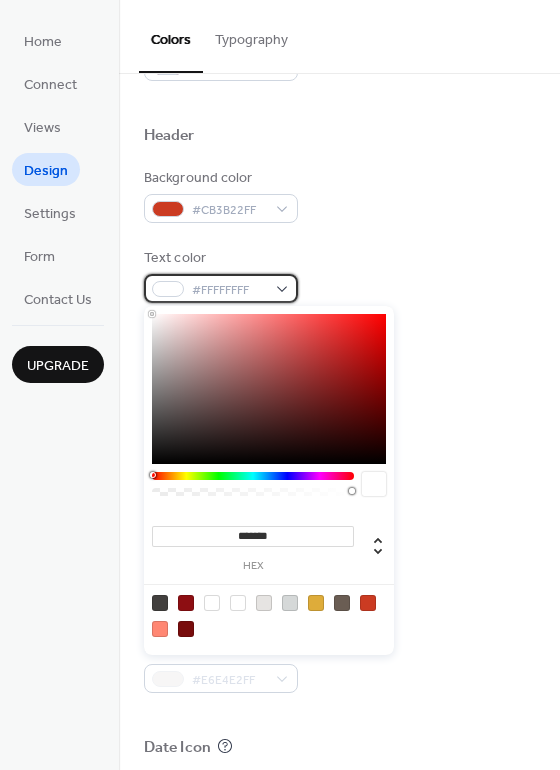 click on "#FFFFFFFF" at bounding box center [221, 288] 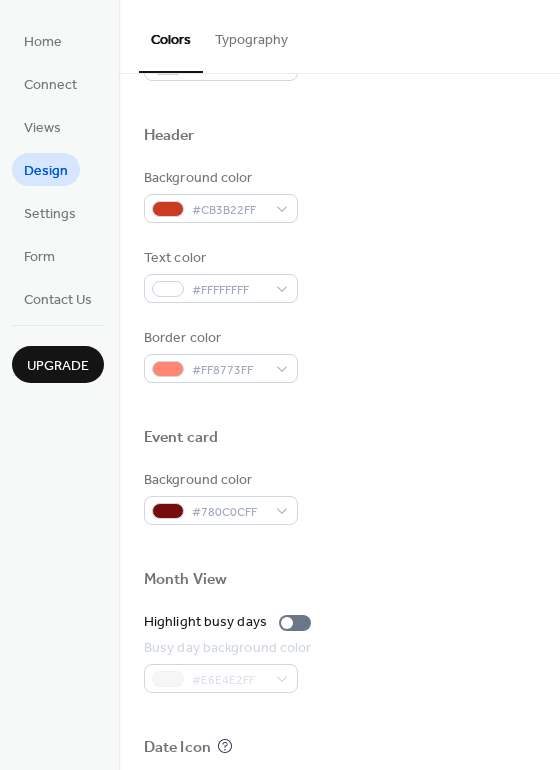 click on "Text color #FFFFFFFF" at bounding box center (339, 275) 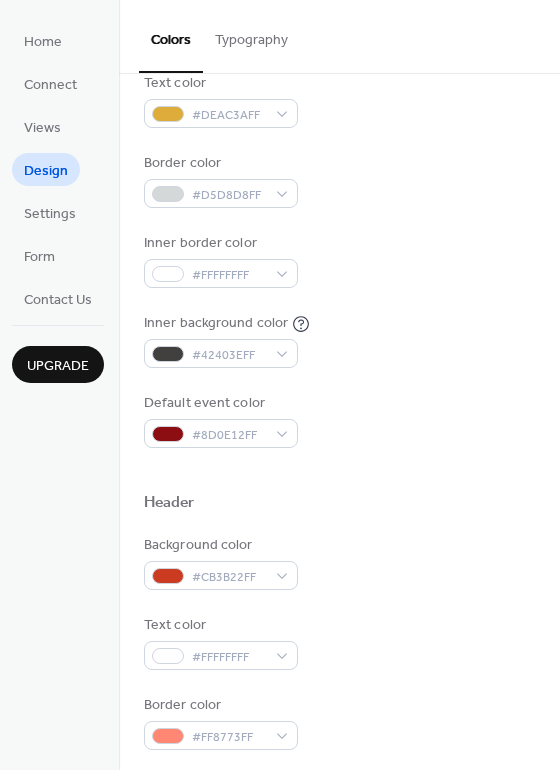 scroll, scrollTop: 255, scrollLeft: 0, axis: vertical 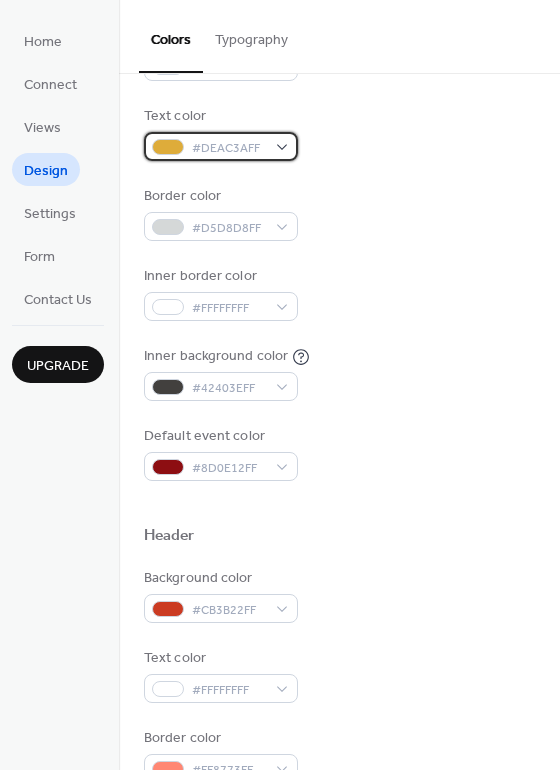 click on "#DEAC3AFF" at bounding box center (221, 146) 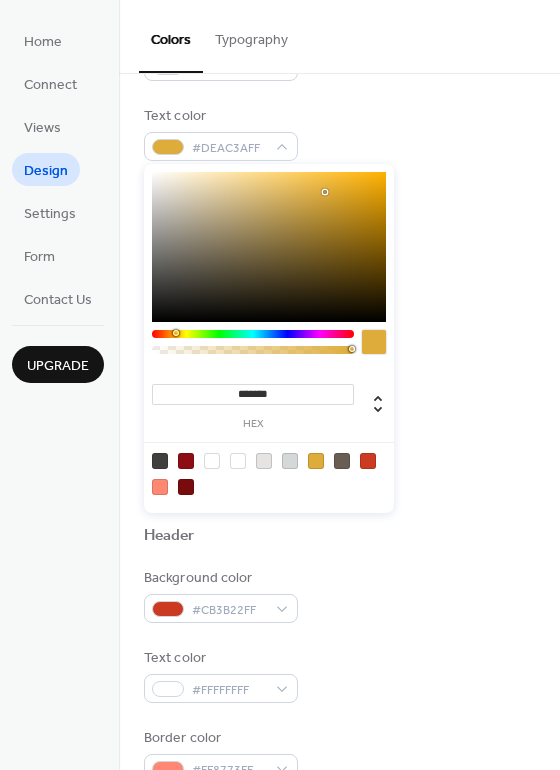 type on "*******" 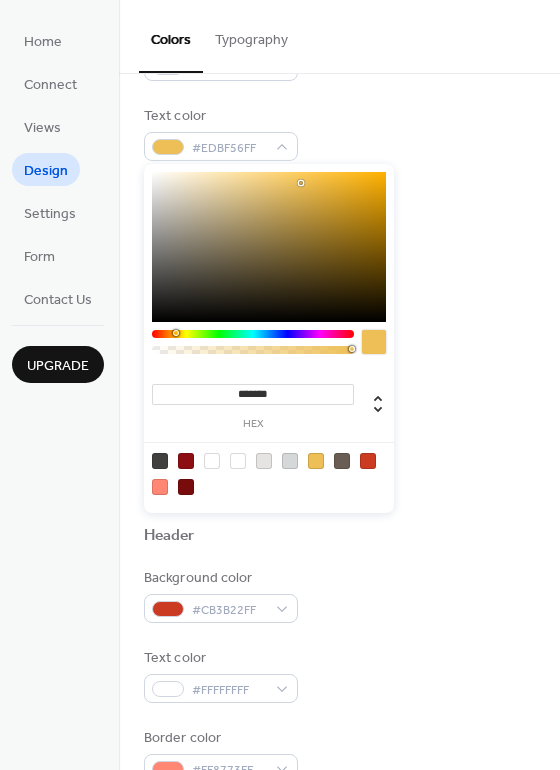 click on "Border color #D5D8D8FF" at bounding box center [339, 213] 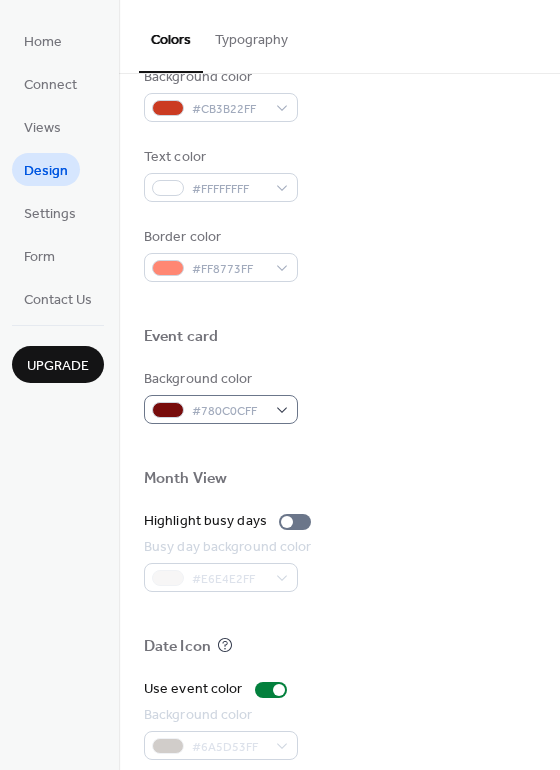 scroll, scrollTop: 855, scrollLeft: 0, axis: vertical 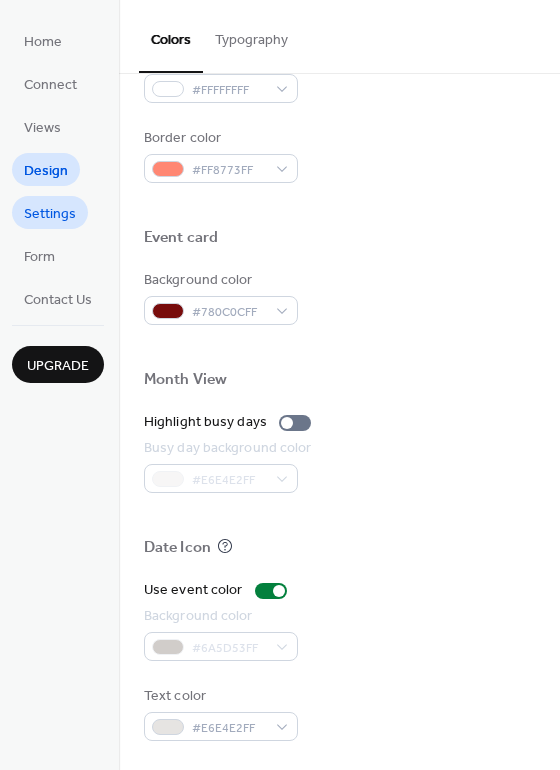 click on "Settings" at bounding box center (50, 214) 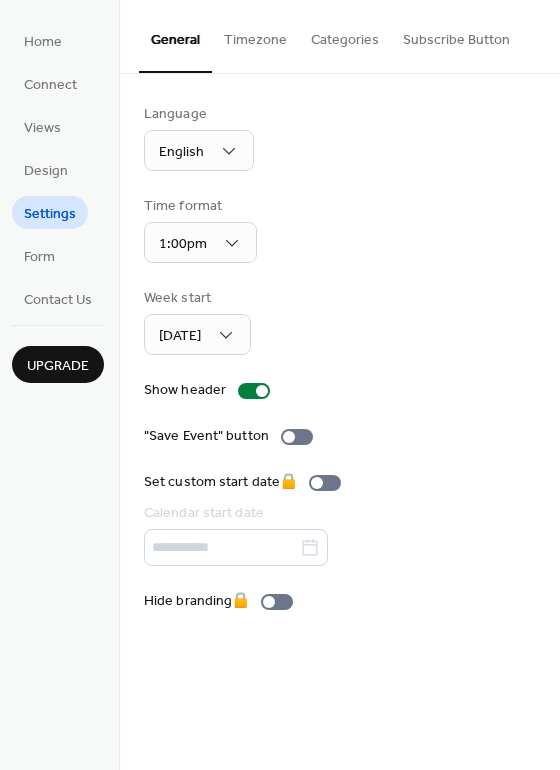 click on "Categories" at bounding box center (345, 35) 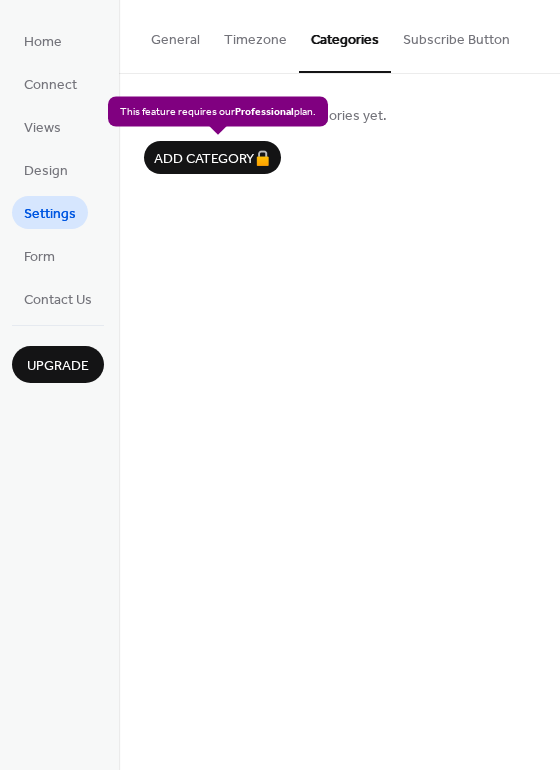 click on "Timezone" at bounding box center [255, 35] 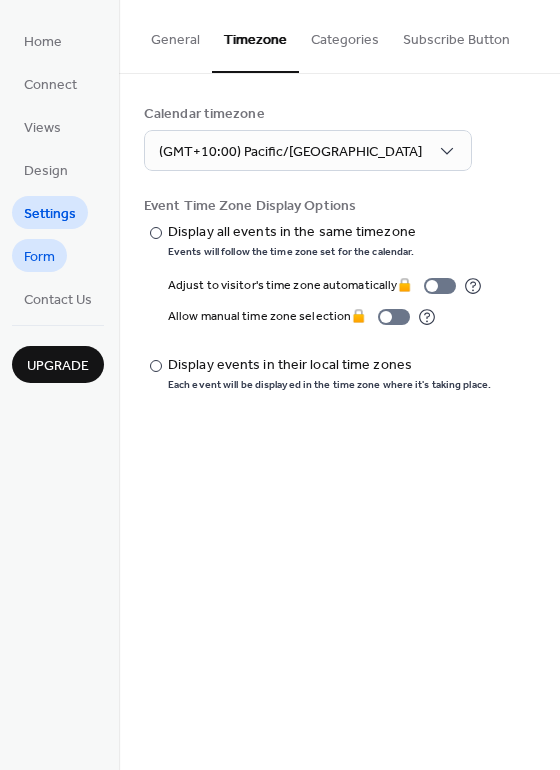 click on "Form" at bounding box center [39, 257] 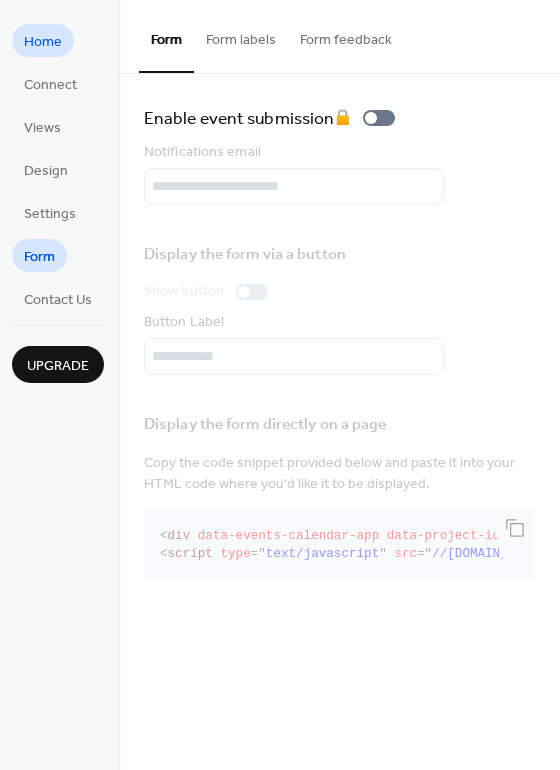 click on "Home" at bounding box center (43, 42) 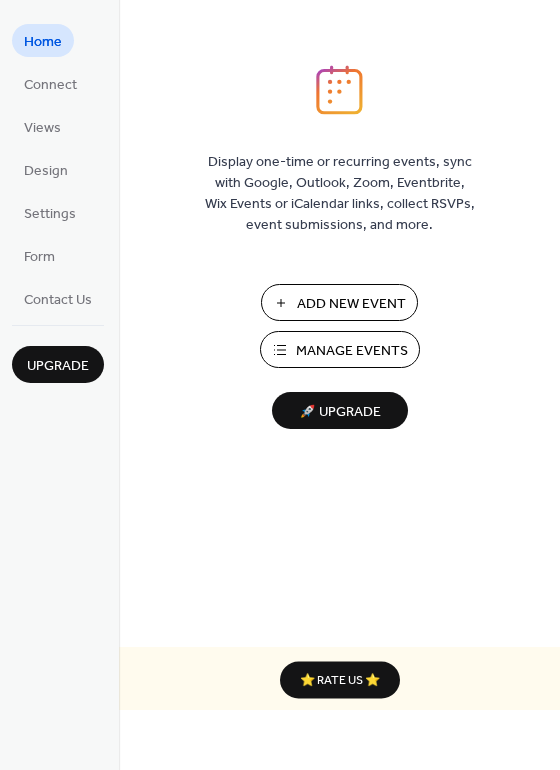 click on "Manage Events" at bounding box center [340, 349] 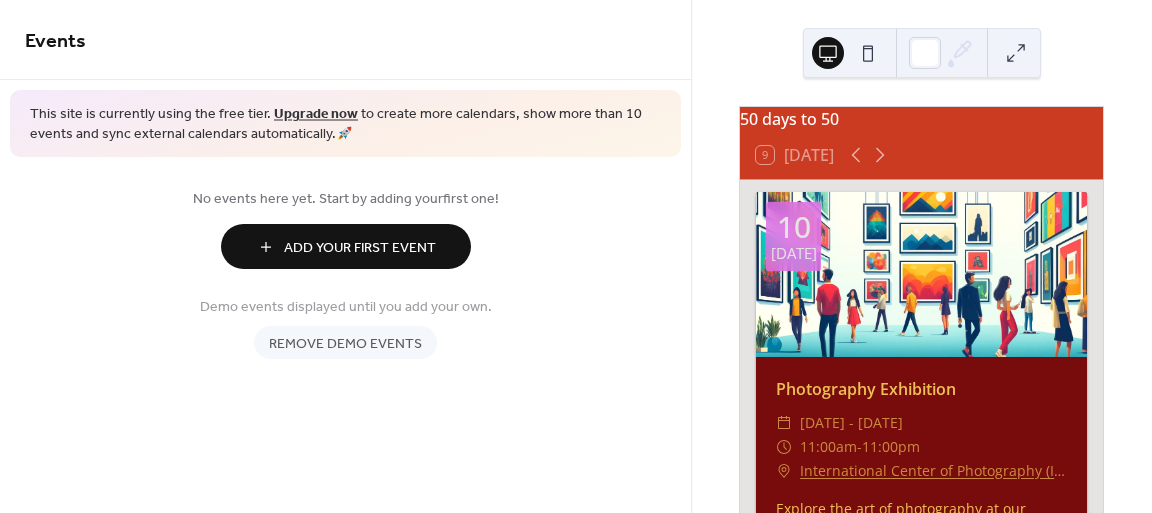scroll, scrollTop: 0, scrollLeft: 0, axis: both 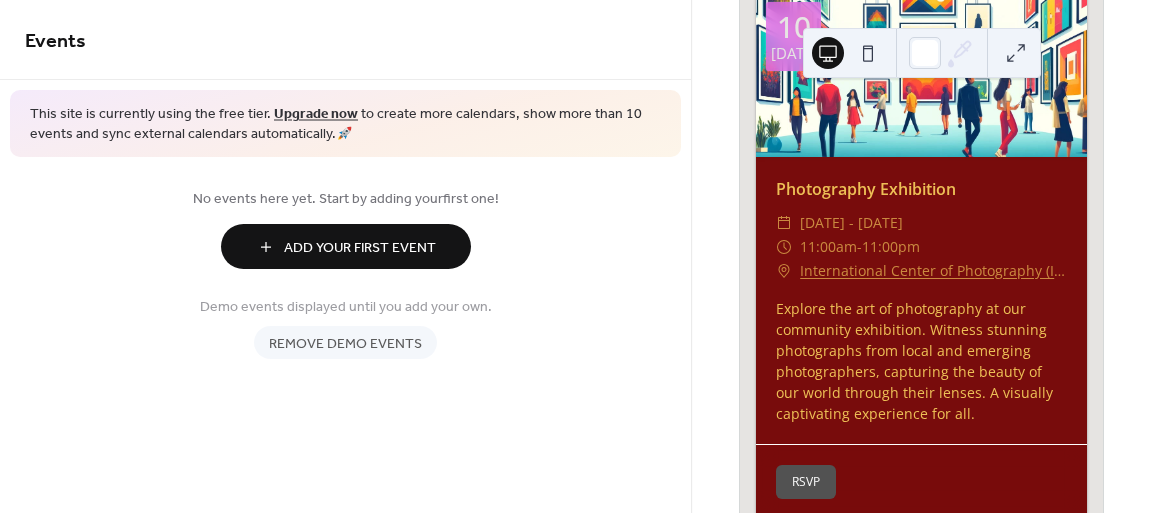 click on "Add Your First Event" at bounding box center [360, 248] 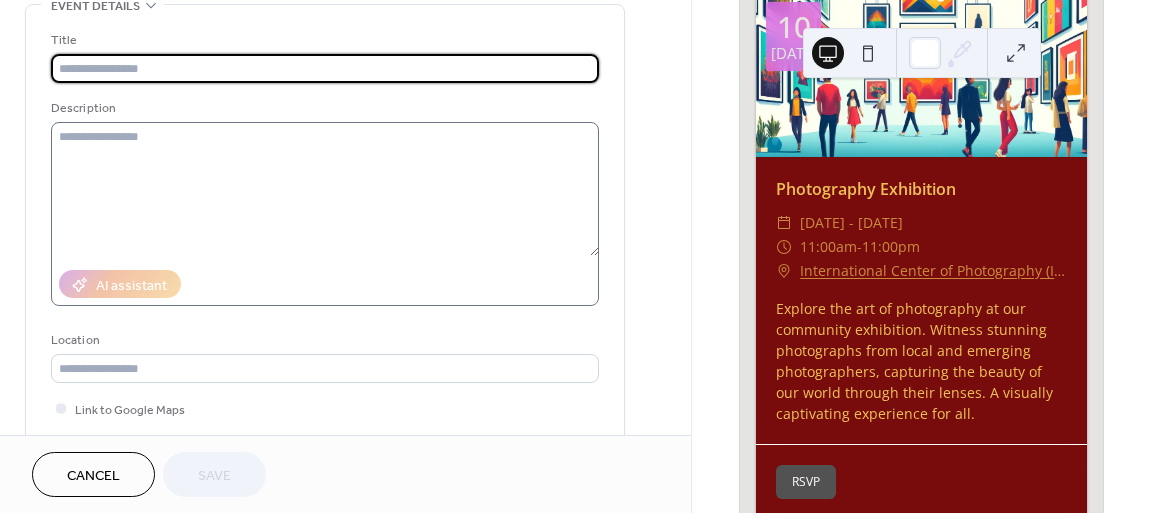 scroll, scrollTop: 100, scrollLeft: 0, axis: vertical 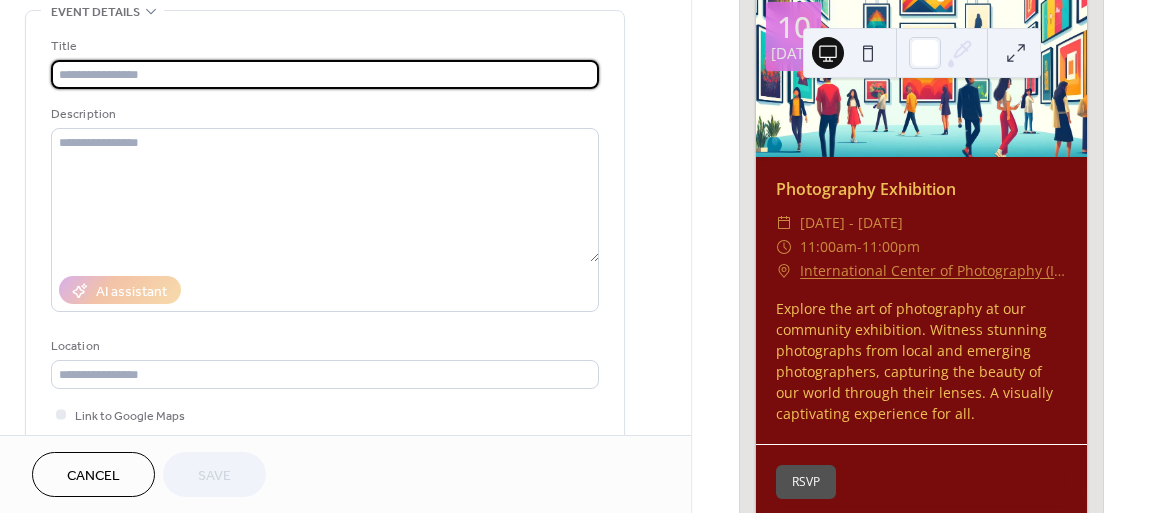 click at bounding box center [325, 74] 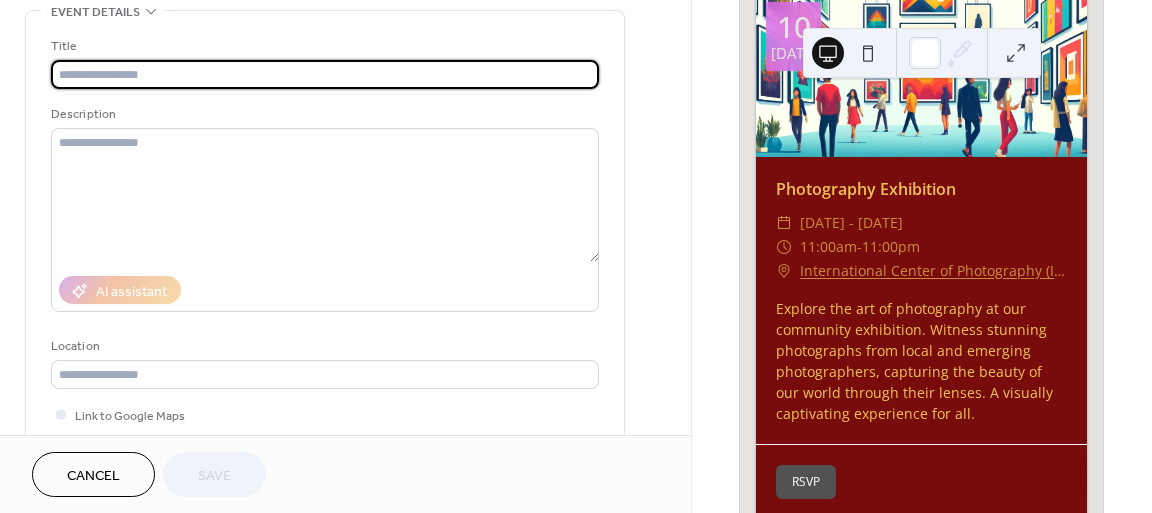 type on "*" 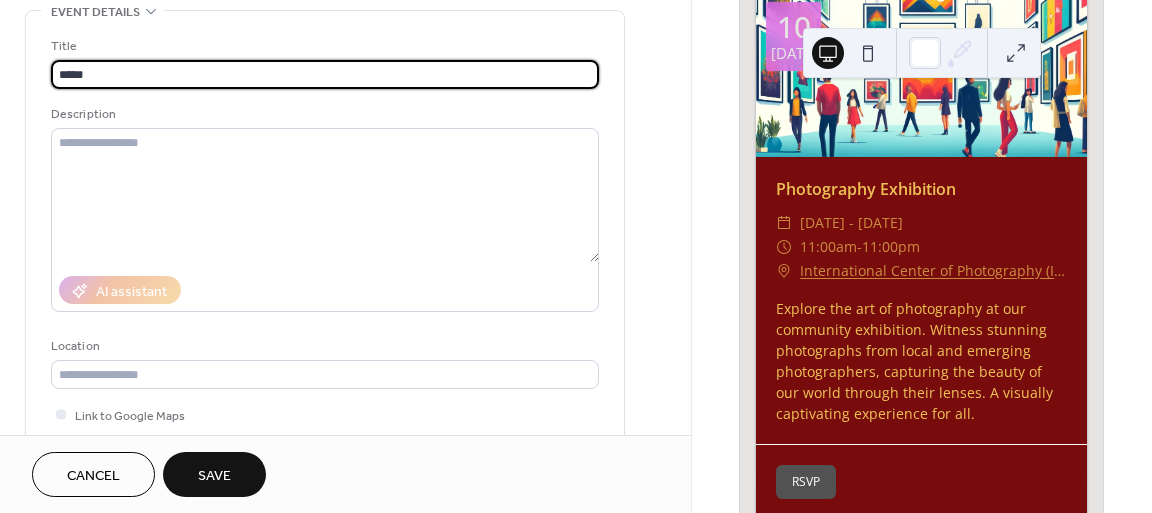 type on "**********" 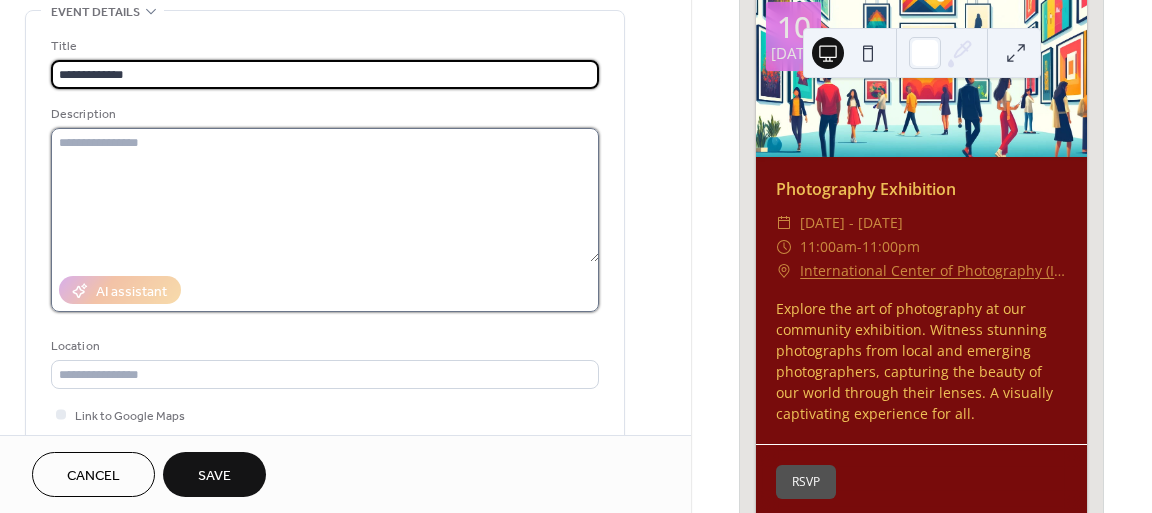click at bounding box center [325, 195] 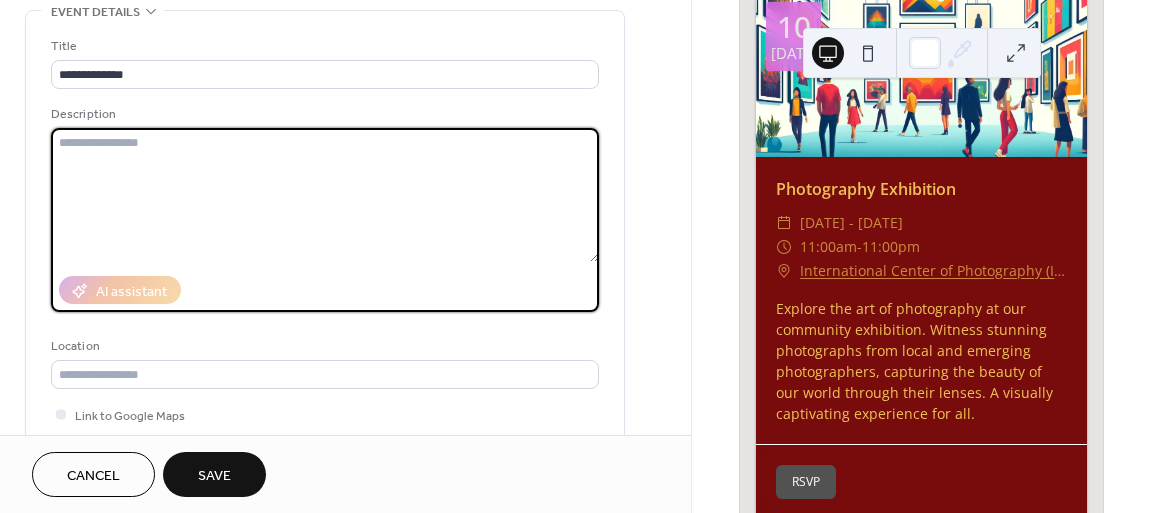 click on "**********" at bounding box center (345, 619) 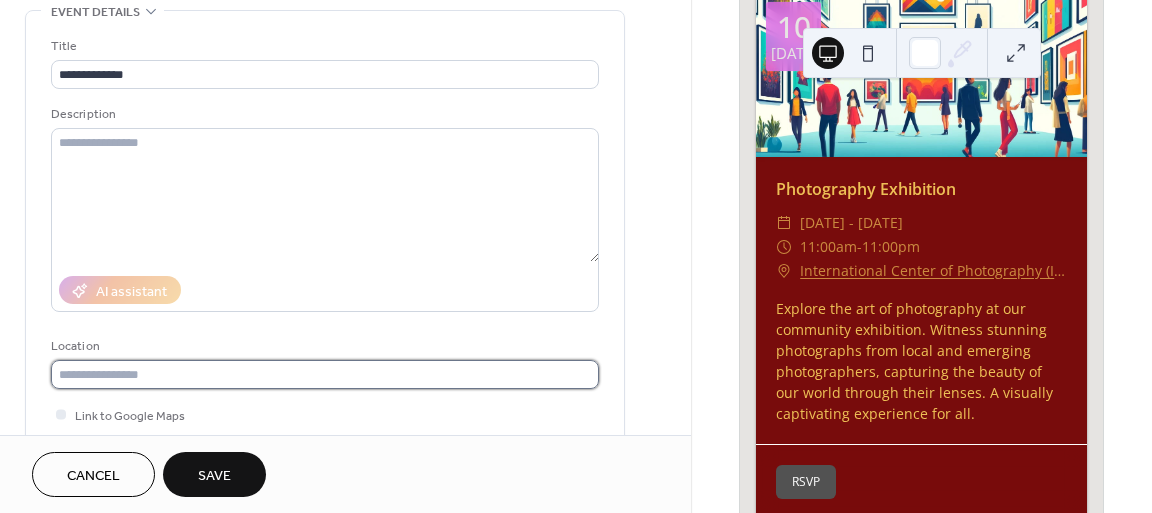 click at bounding box center [325, 374] 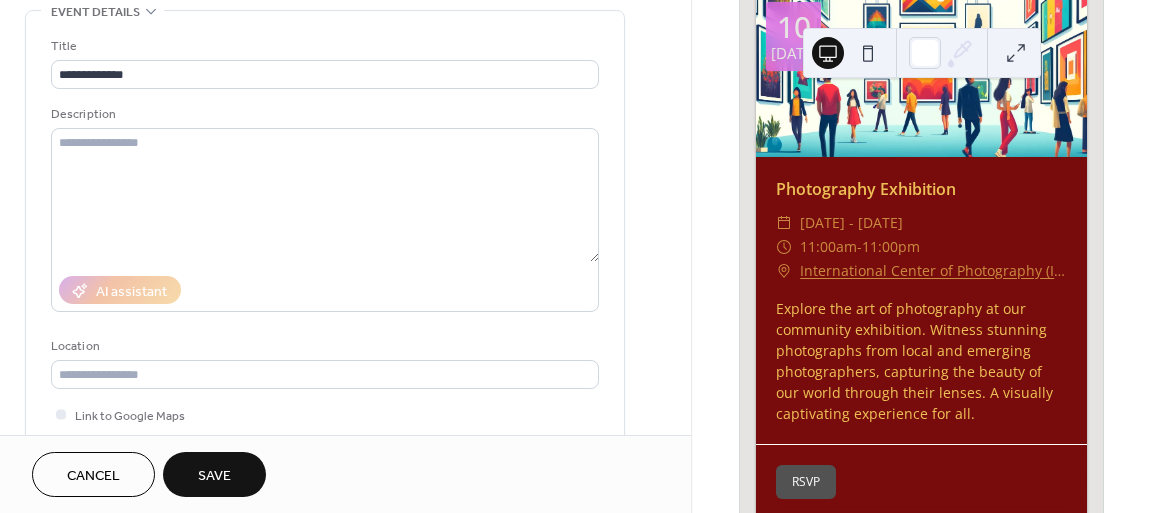 click on "**********" at bounding box center (325, 269) 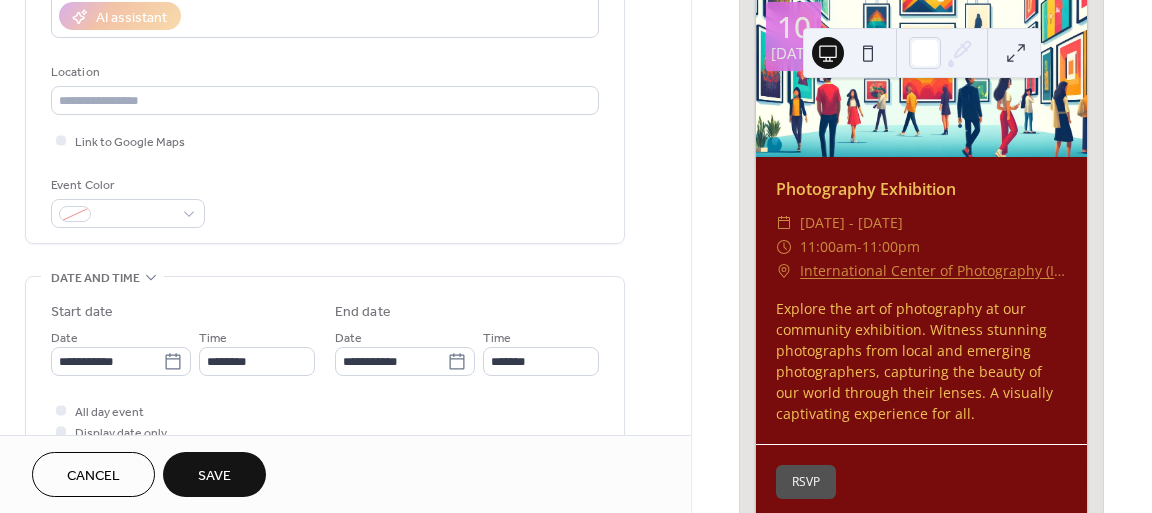 scroll, scrollTop: 400, scrollLeft: 0, axis: vertical 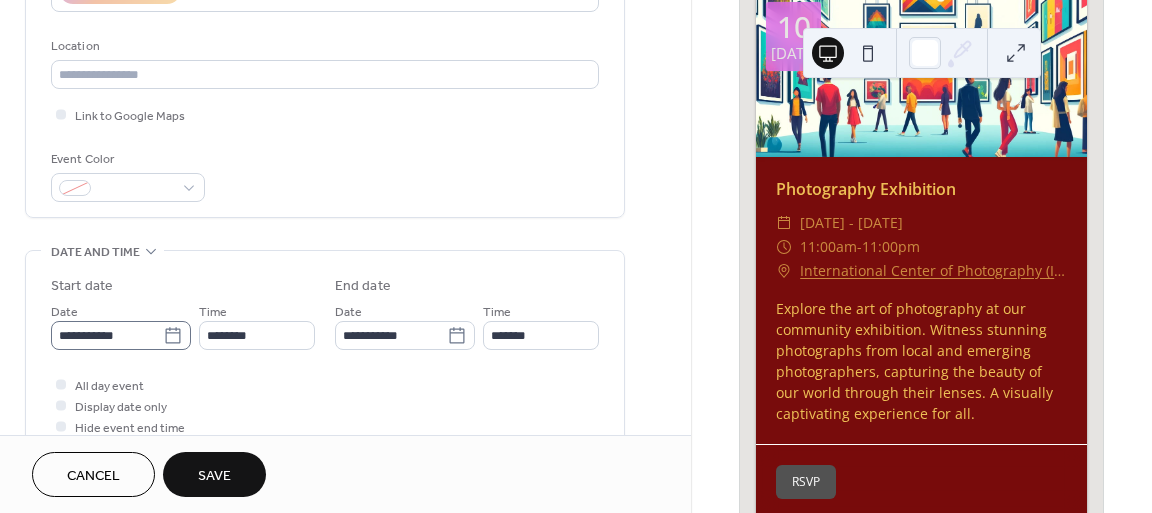 click 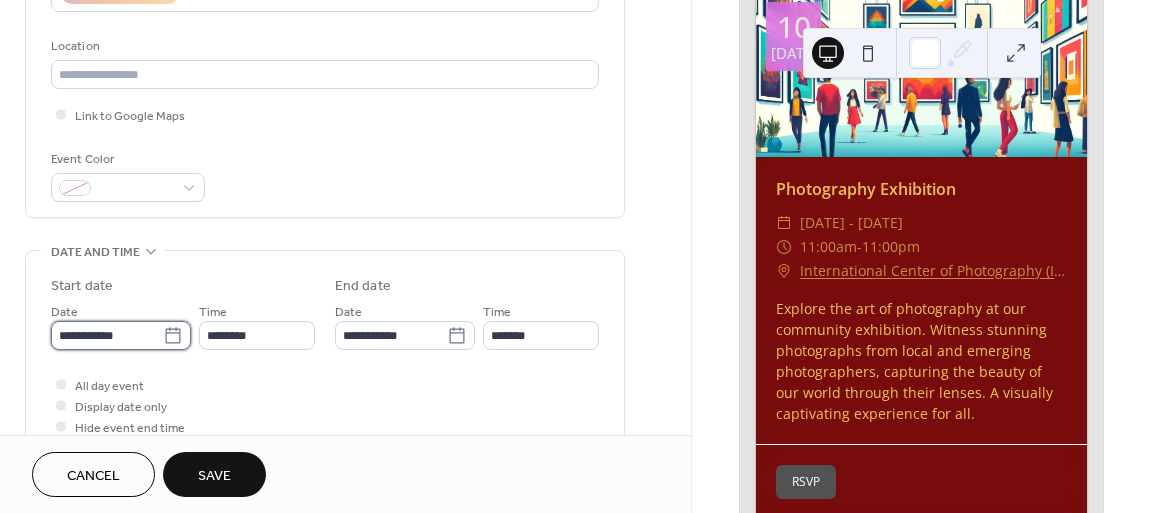 click on "**********" at bounding box center [107, 335] 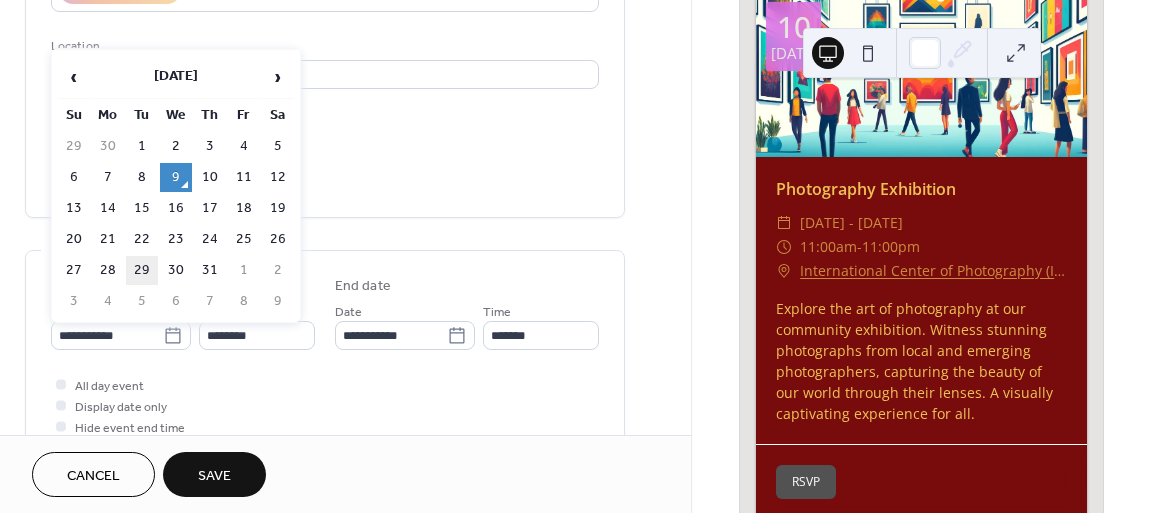 click on "29" at bounding box center (142, 270) 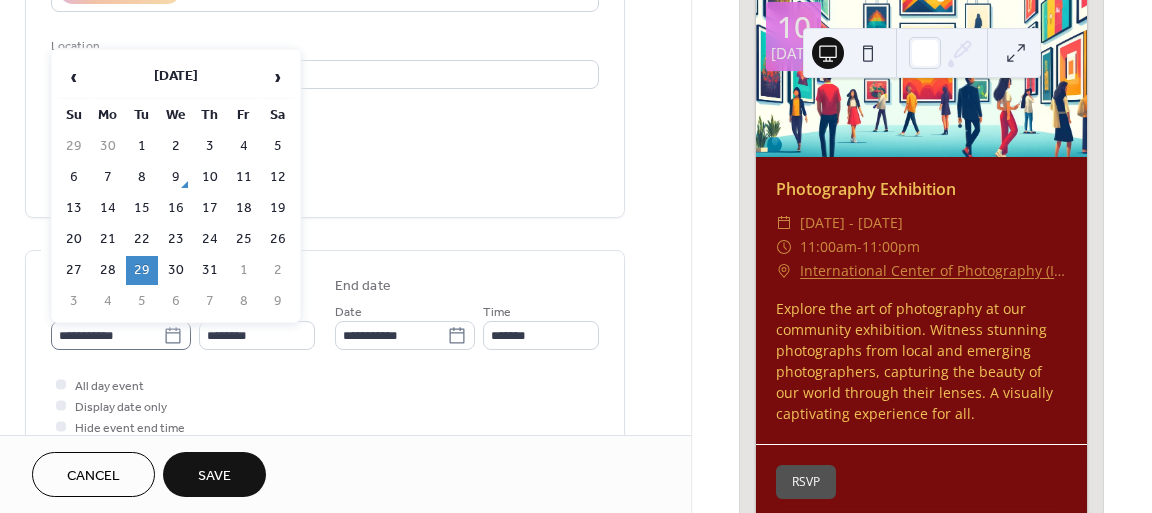 click 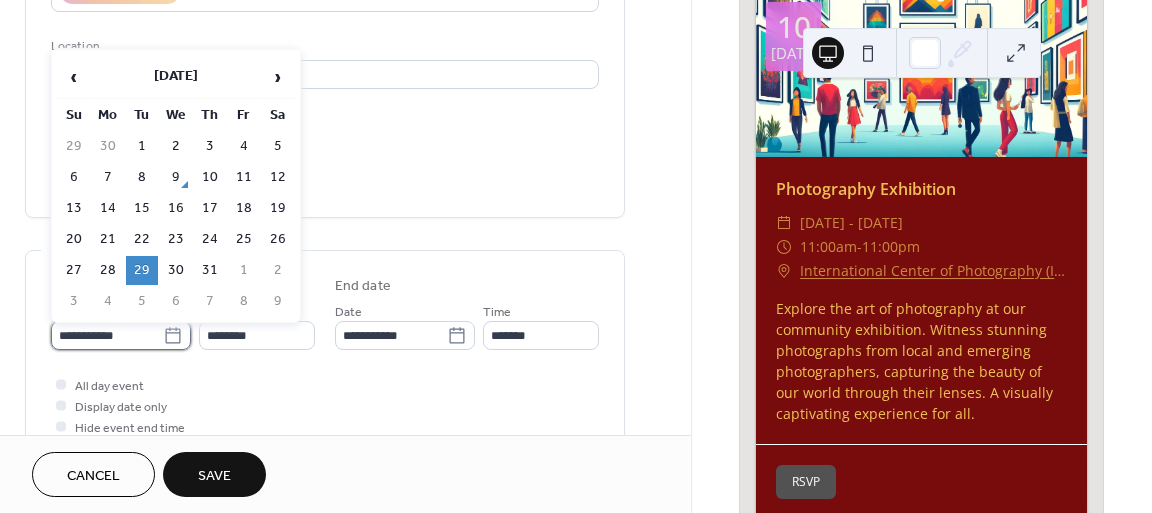 click on "**********" at bounding box center [107, 335] 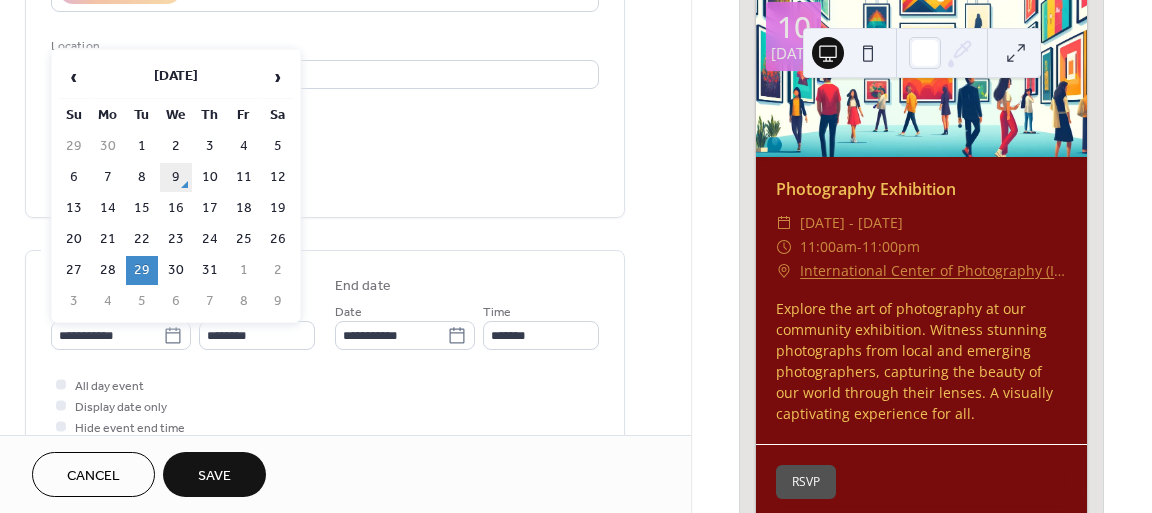 click on "9" at bounding box center [176, 177] 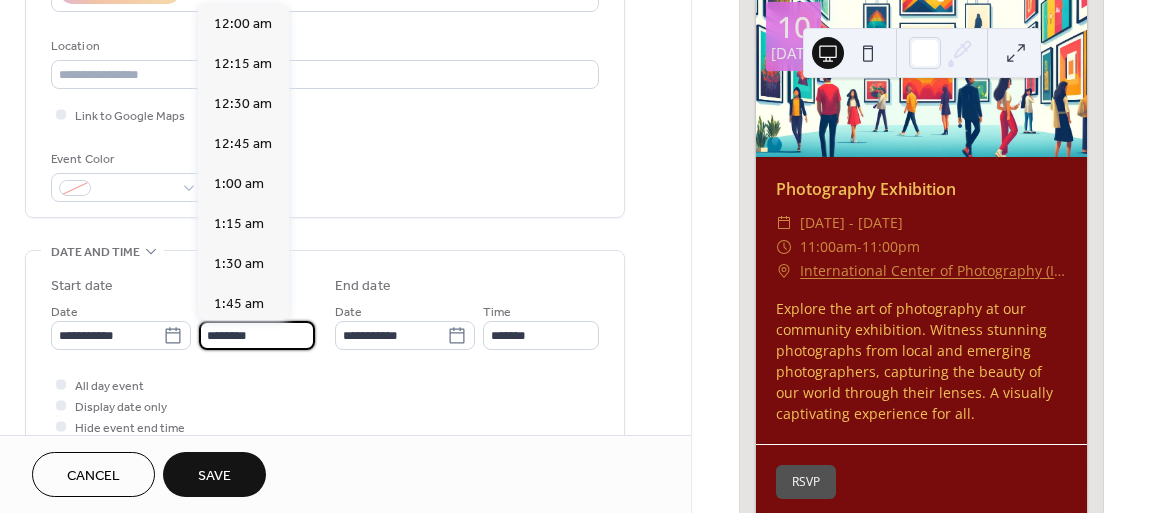 click on "********" at bounding box center (257, 335) 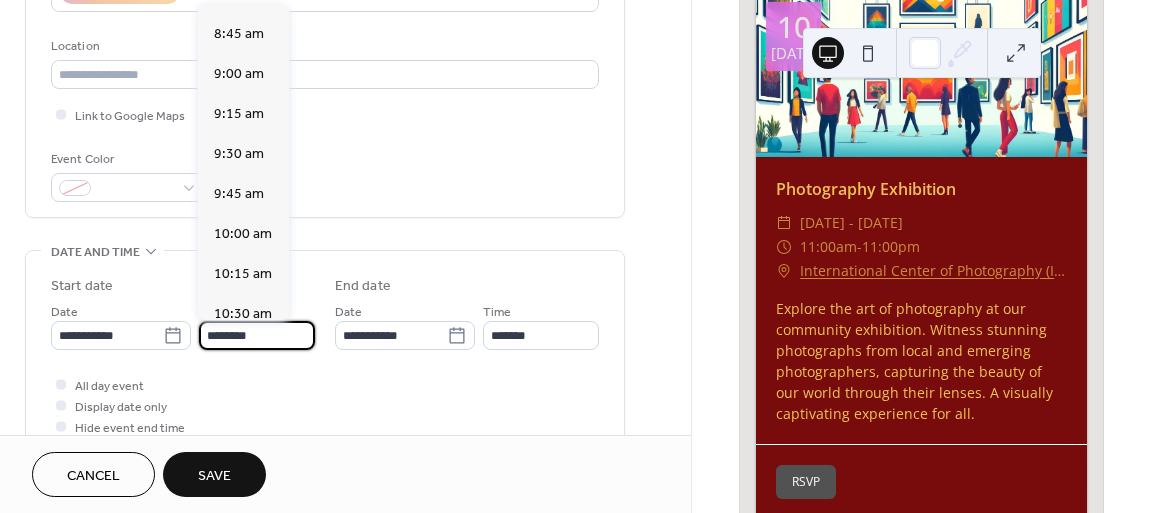 scroll, scrollTop: 1336, scrollLeft: 0, axis: vertical 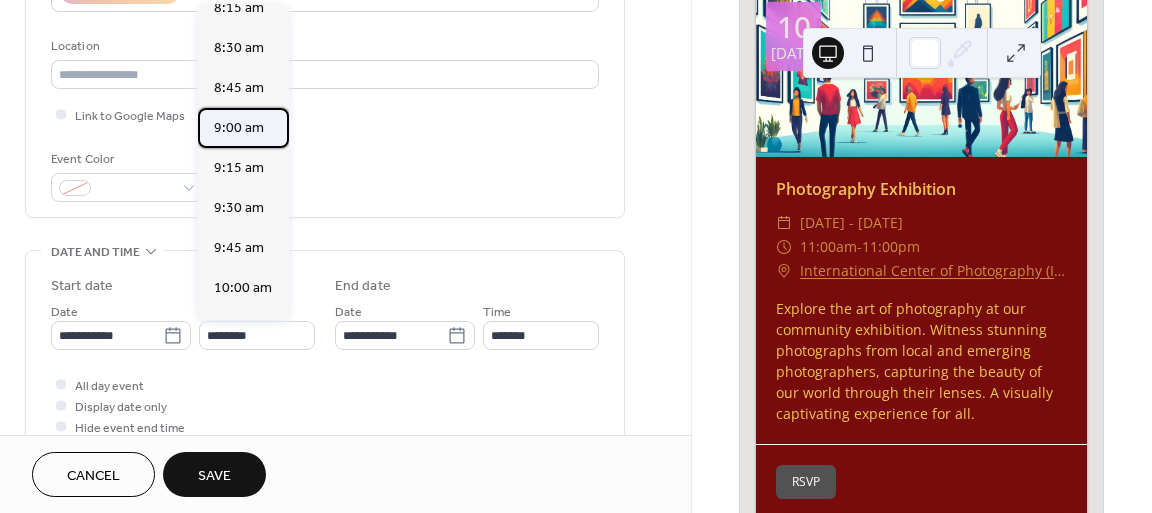 click on "9:00 am" at bounding box center [239, 128] 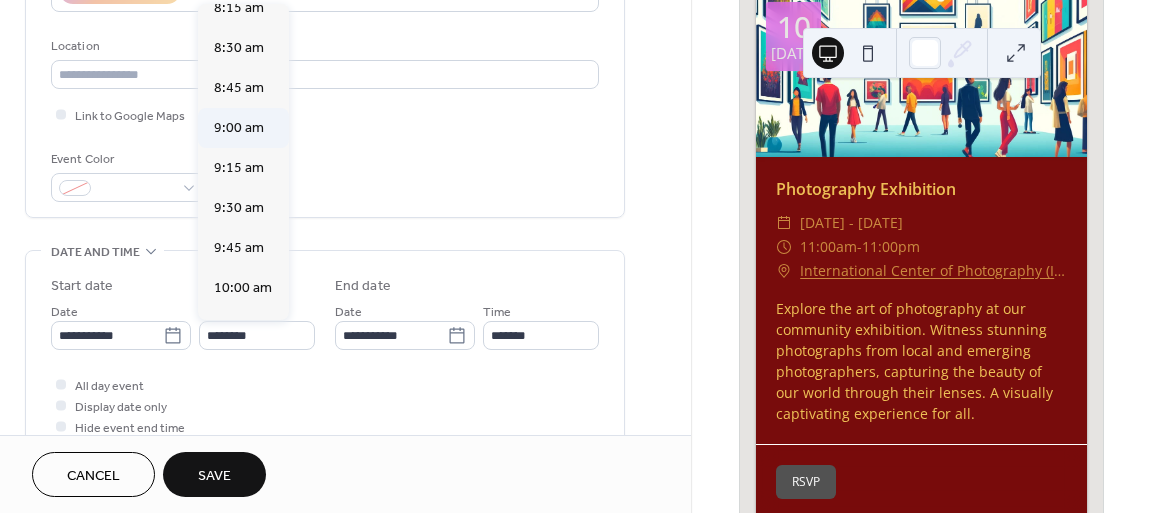 type on "*******" 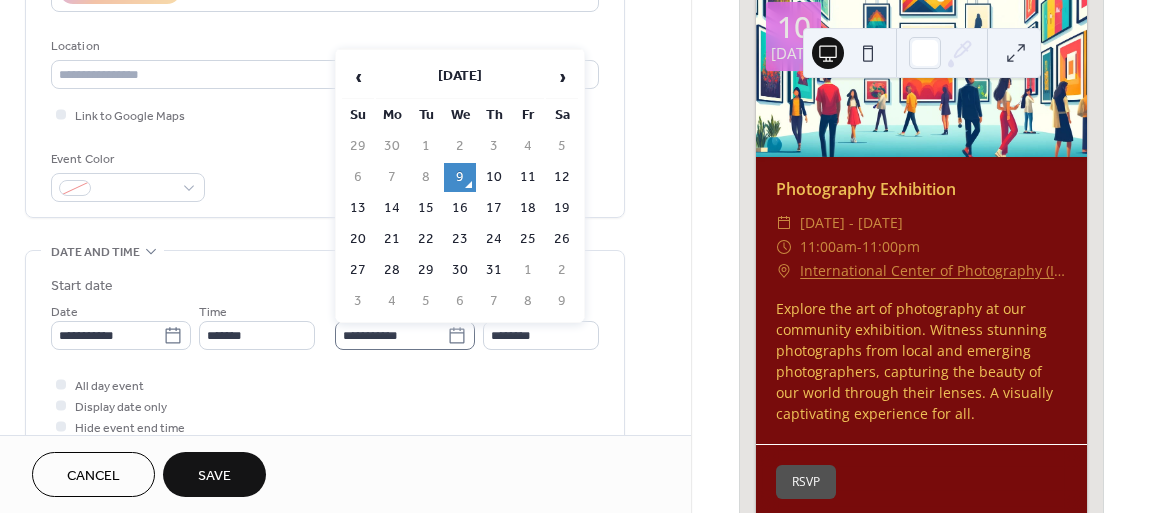 click 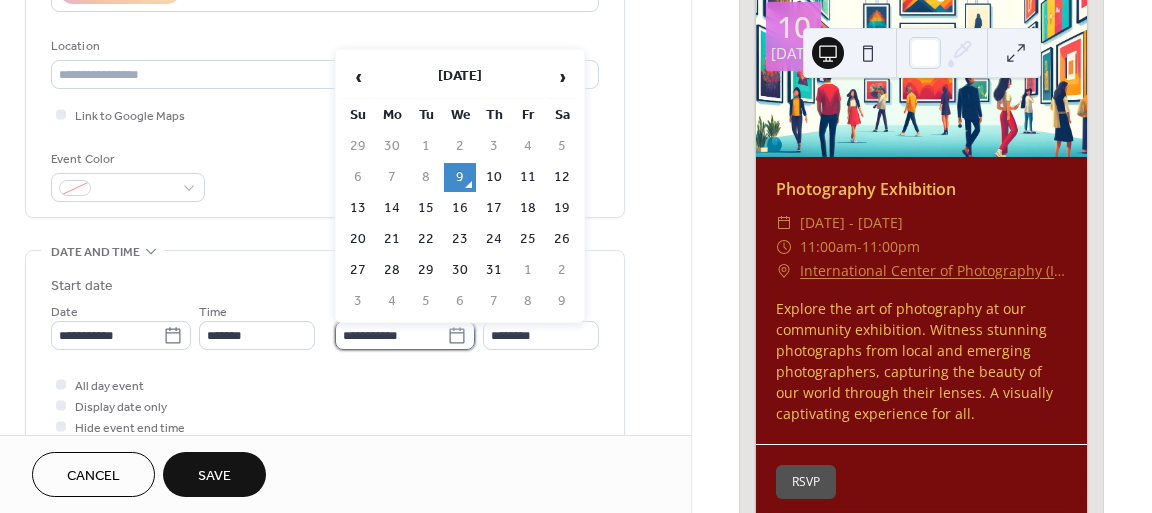 click on "**********" at bounding box center [391, 335] 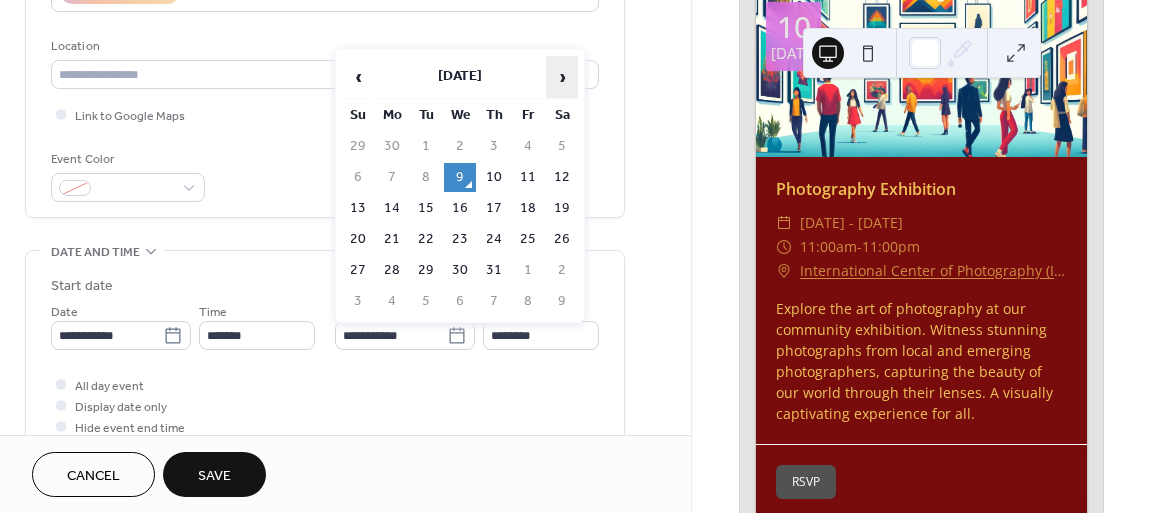 click on "›" at bounding box center (562, 77) 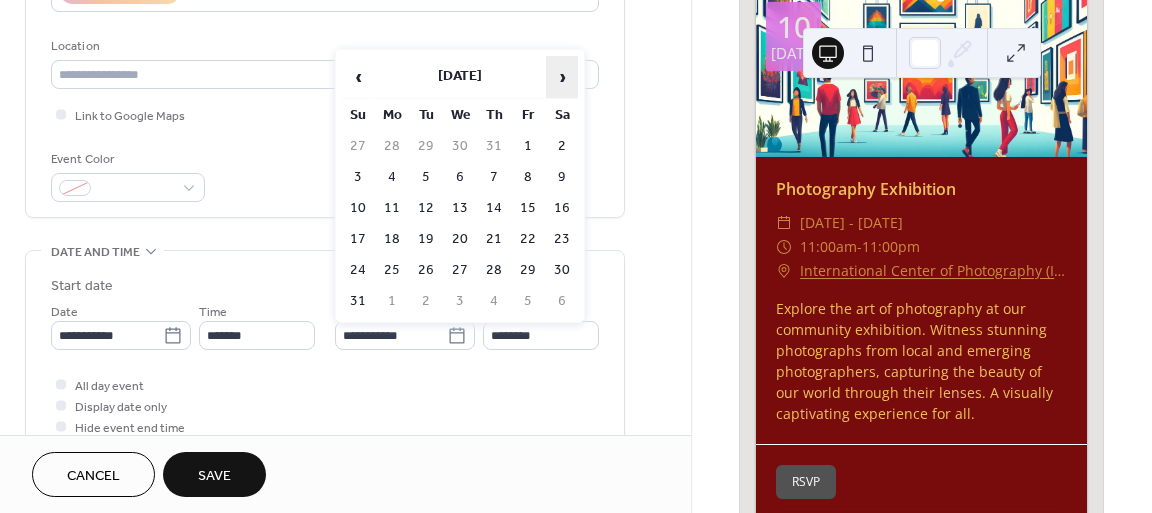 click on "›" at bounding box center (562, 77) 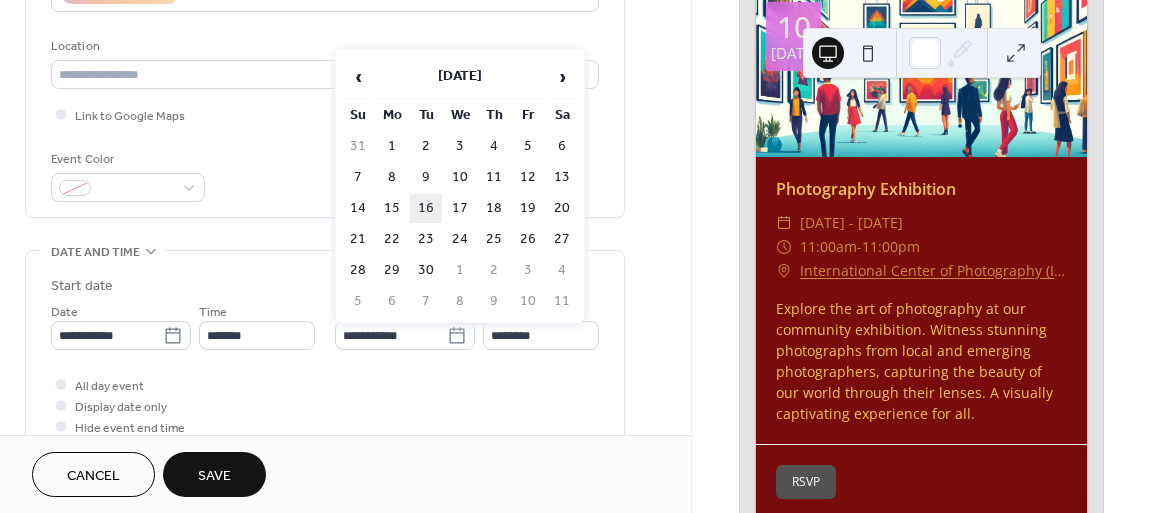 click on "16" at bounding box center (426, 208) 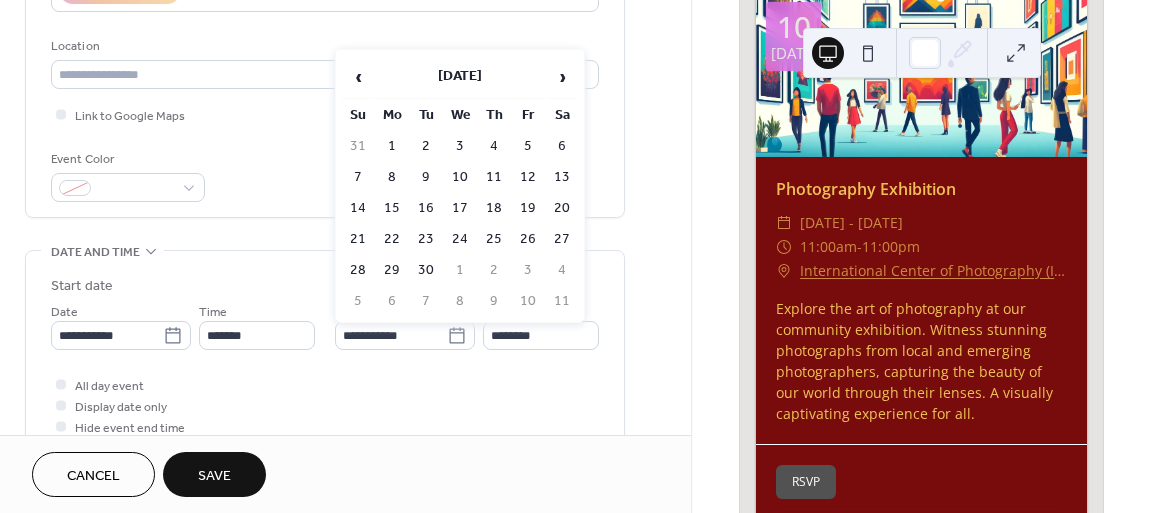 type on "**********" 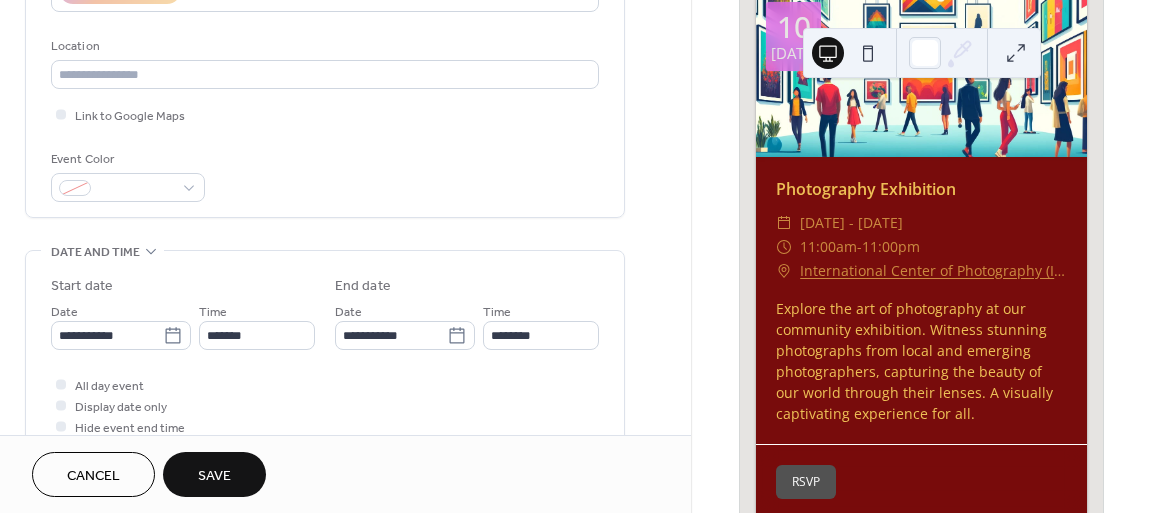 click on "All day event Display date only Hide event end time" at bounding box center [325, 405] 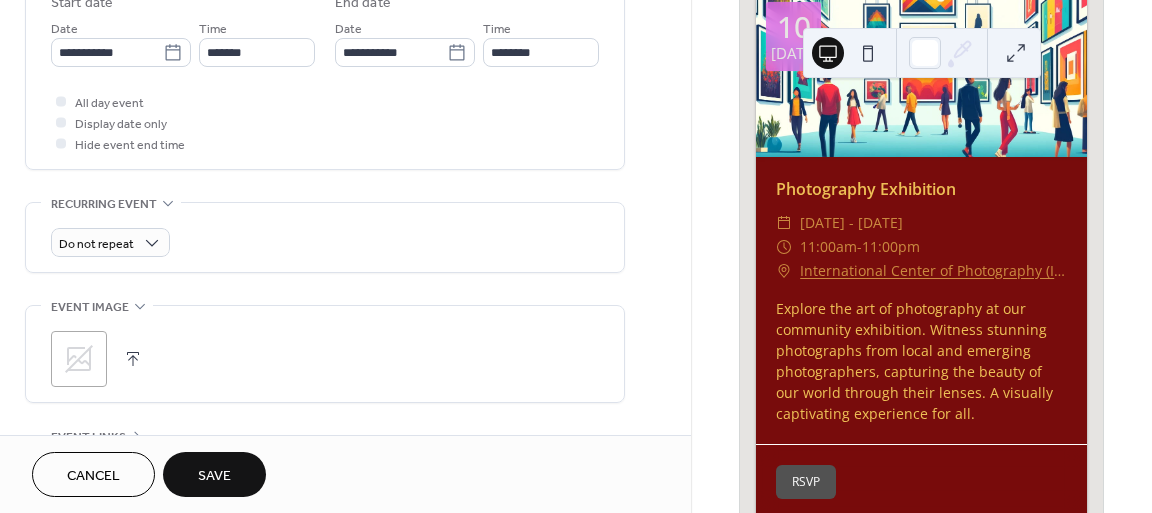 scroll, scrollTop: 700, scrollLeft: 0, axis: vertical 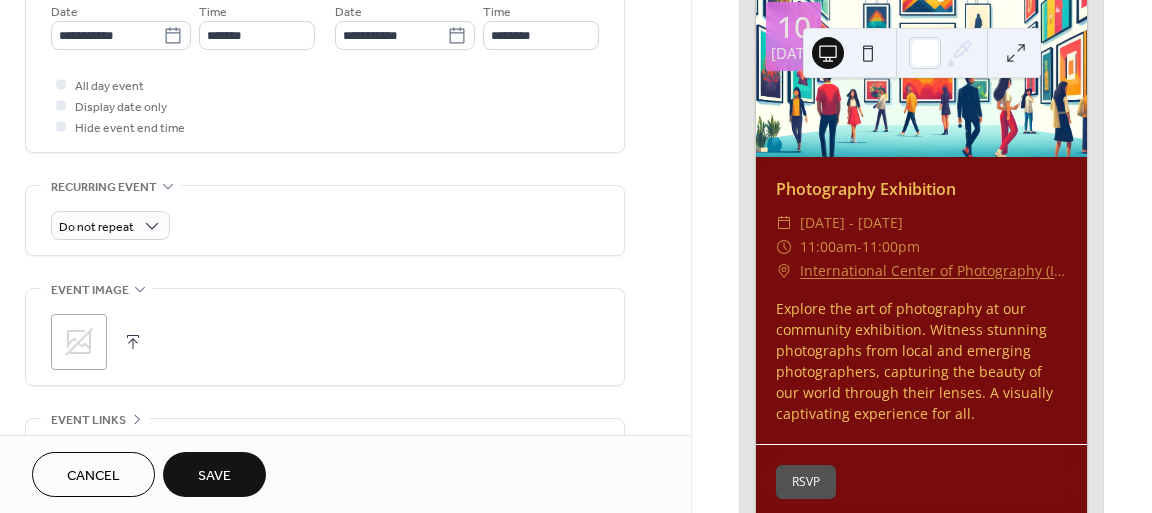 click 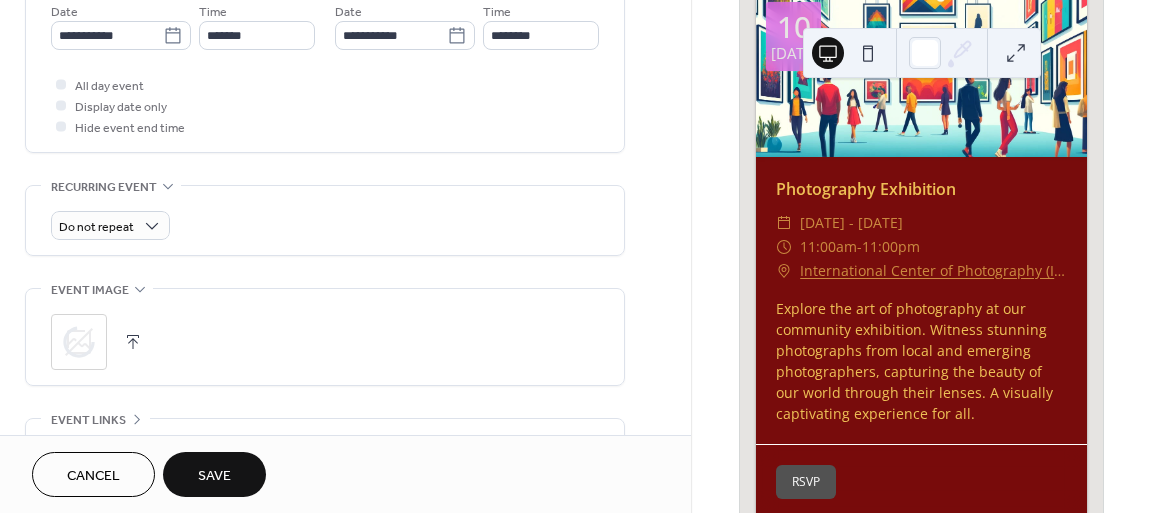 click at bounding box center (133, 342) 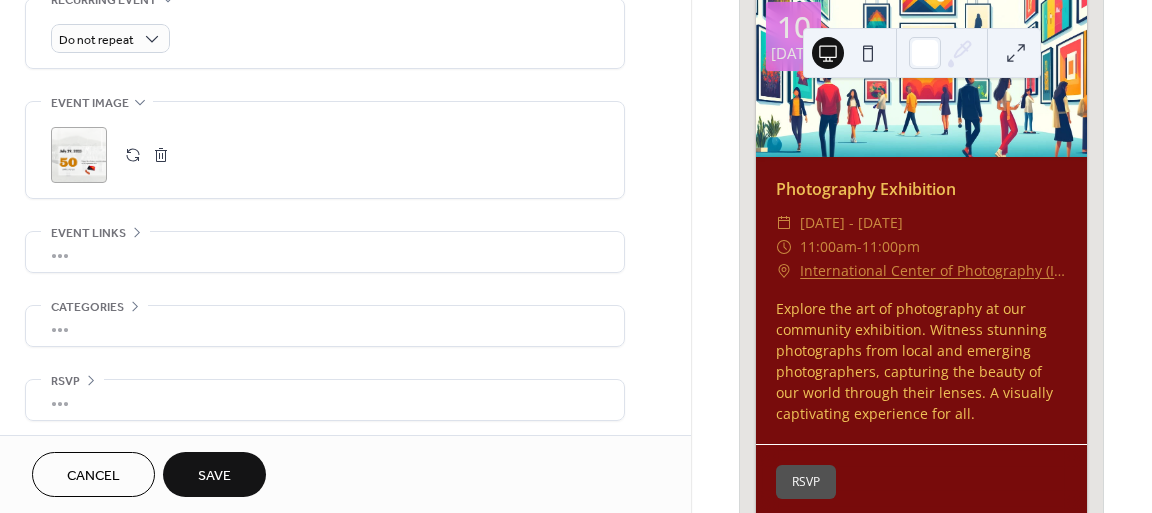 scroll, scrollTop: 787, scrollLeft: 0, axis: vertical 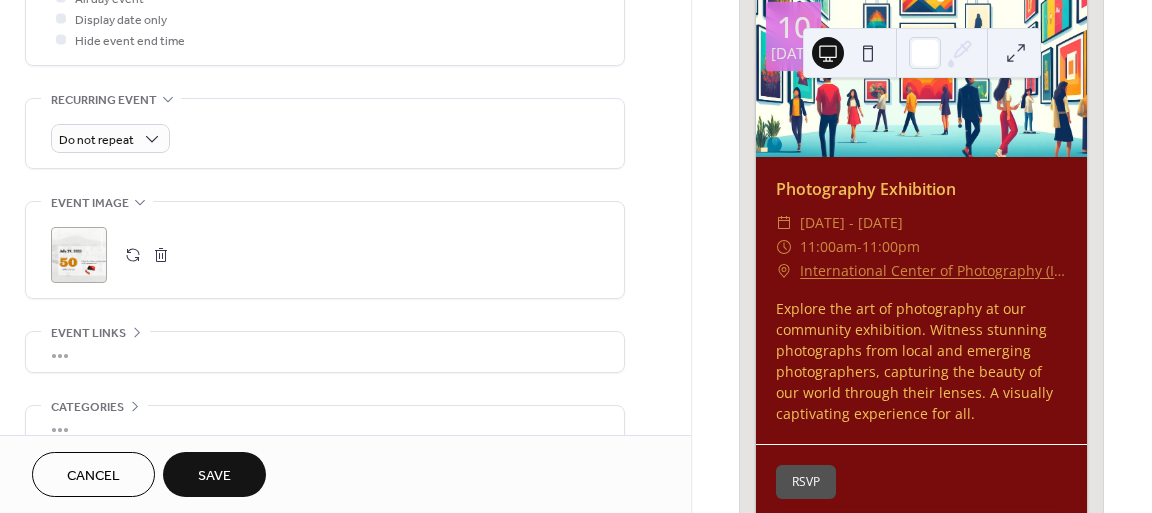 click on "Save" at bounding box center [214, 474] 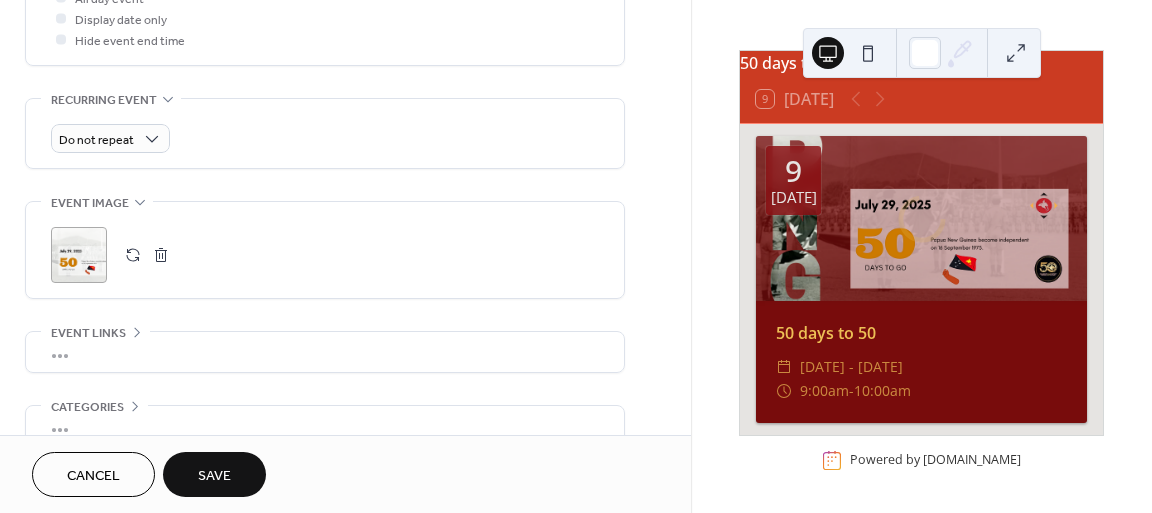 scroll, scrollTop: 64, scrollLeft: 0, axis: vertical 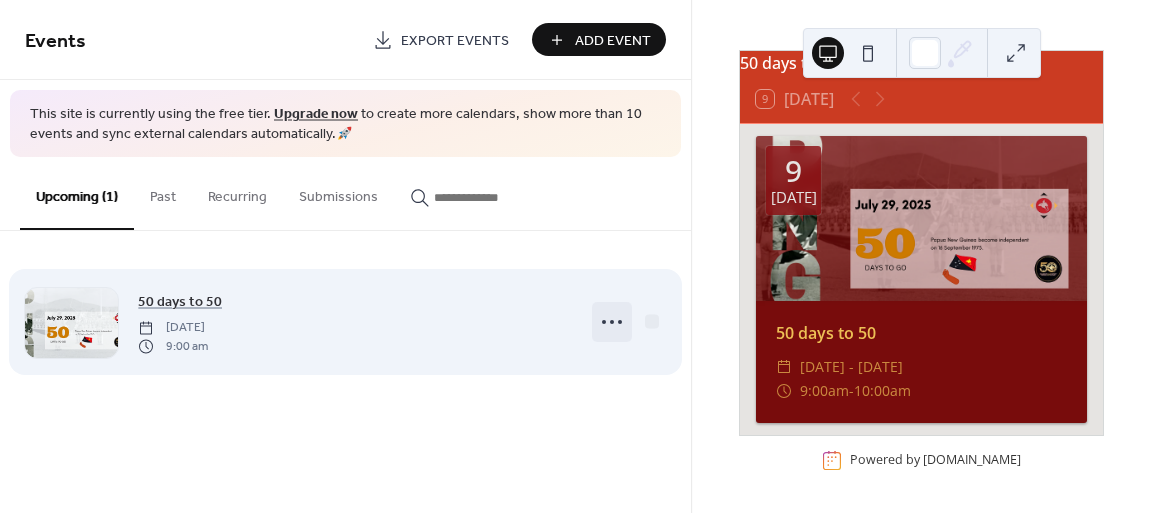 click 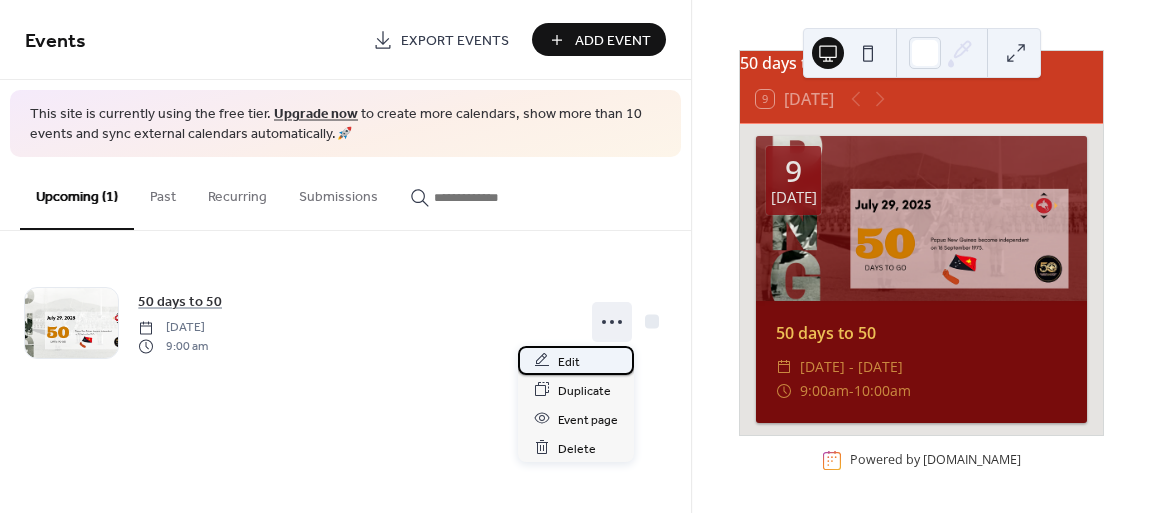 click on "Edit" at bounding box center (576, 360) 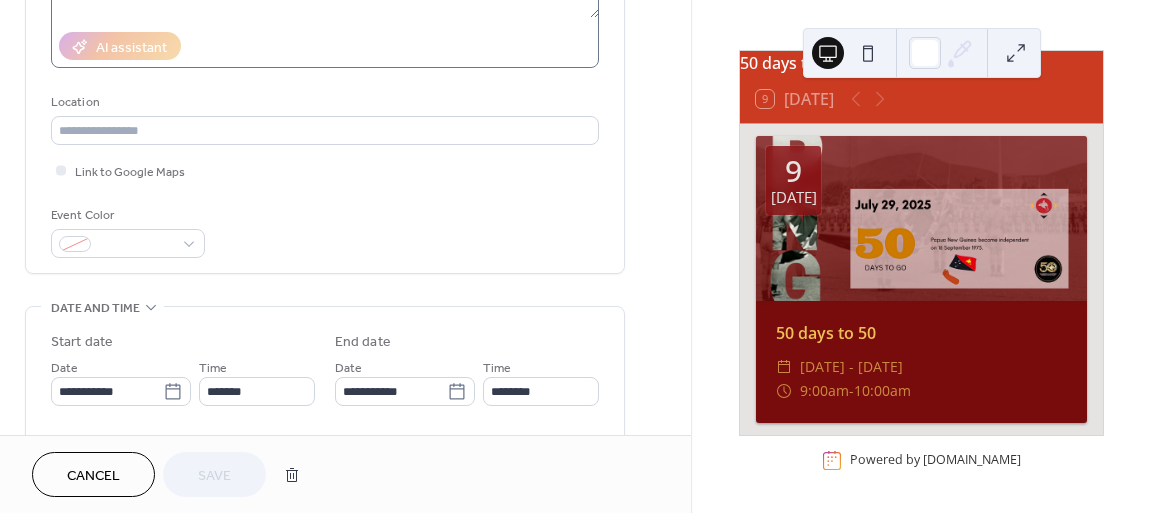 scroll, scrollTop: 400, scrollLeft: 0, axis: vertical 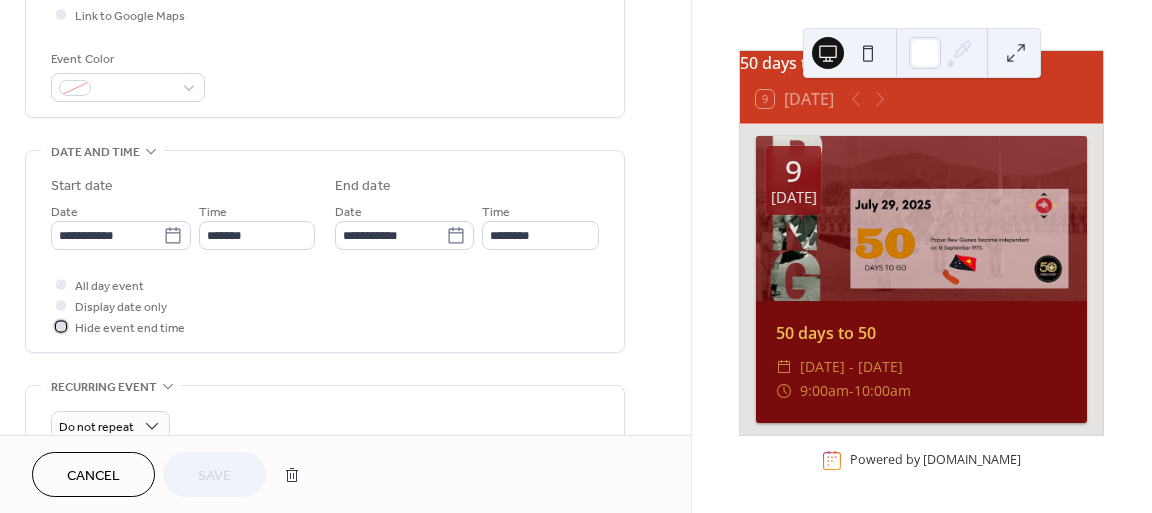 click at bounding box center [61, 326] 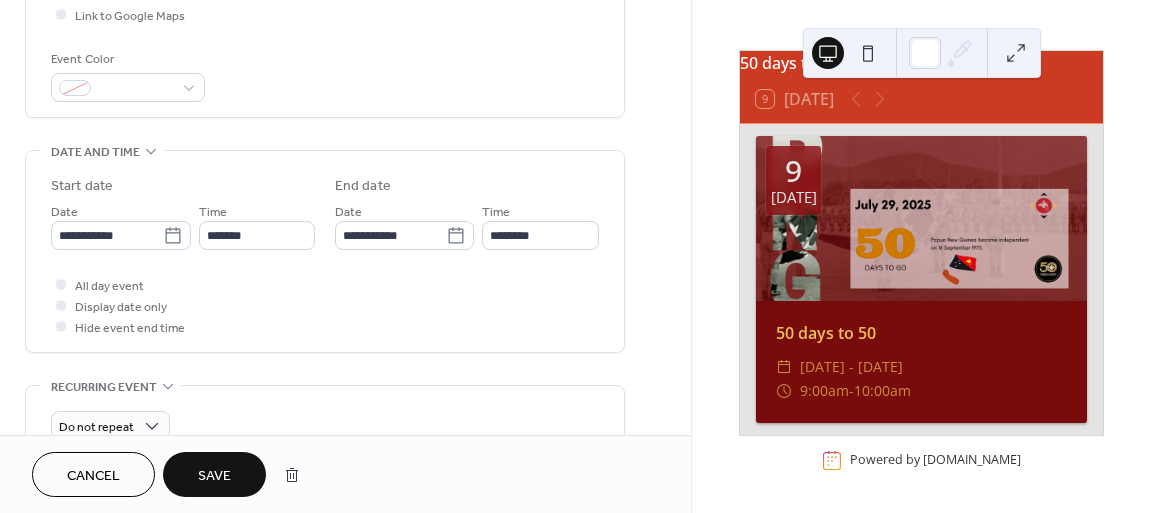 click on "Save" at bounding box center (214, 474) 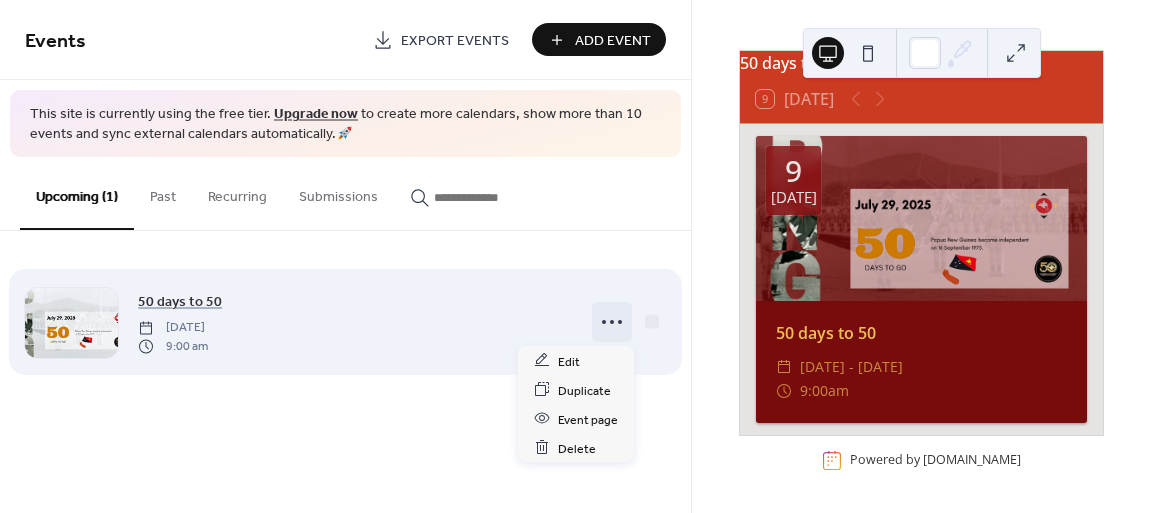 click 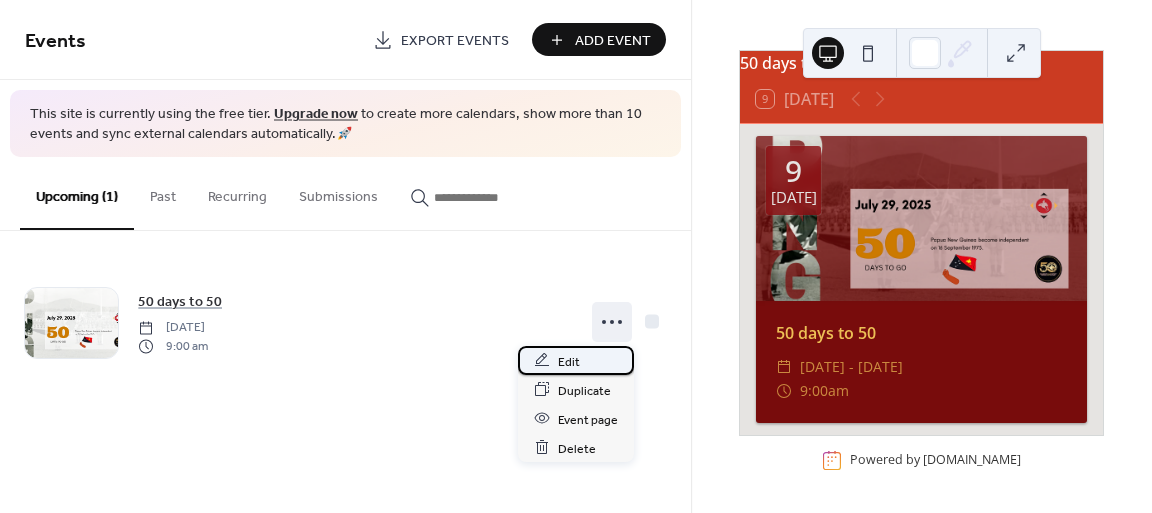 click on "Edit" at bounding box center (569, 361) 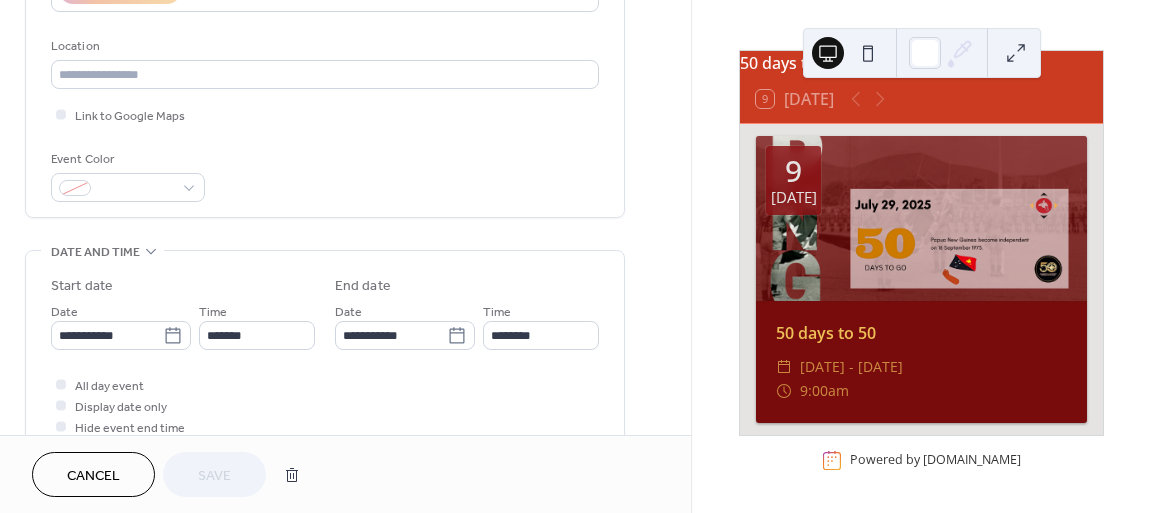 scroll, scrollTop: 500, scrollLeft: 0, axis: vertical 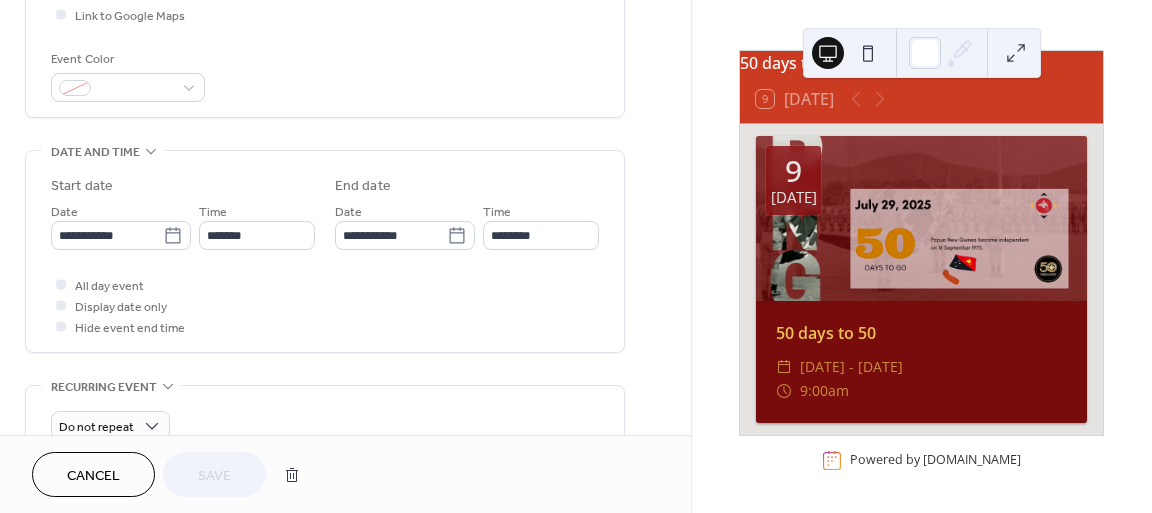 click on "All day event" at bounding box center [109, 286] 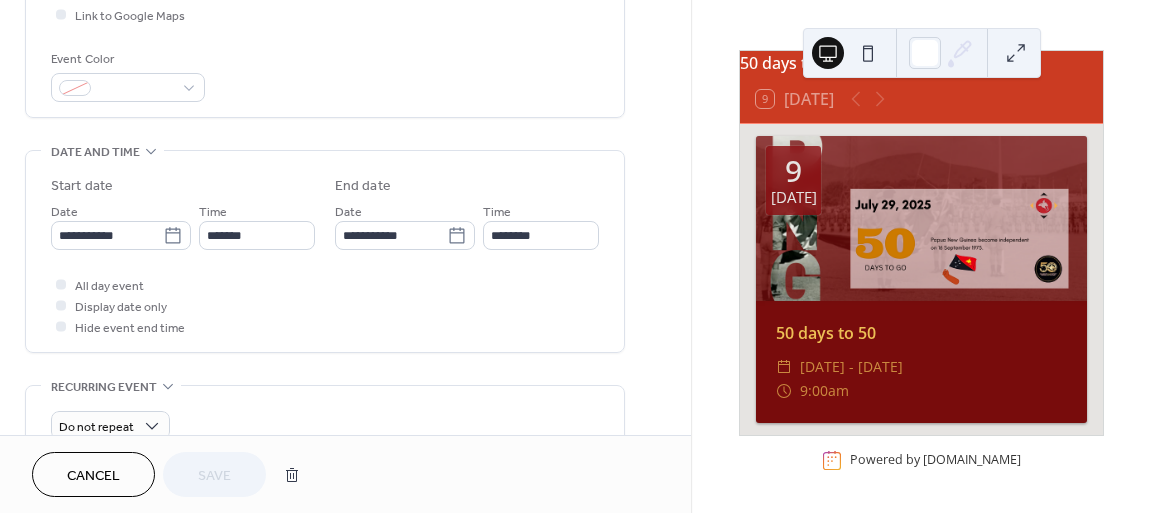 click at bounding box center [61, 284] 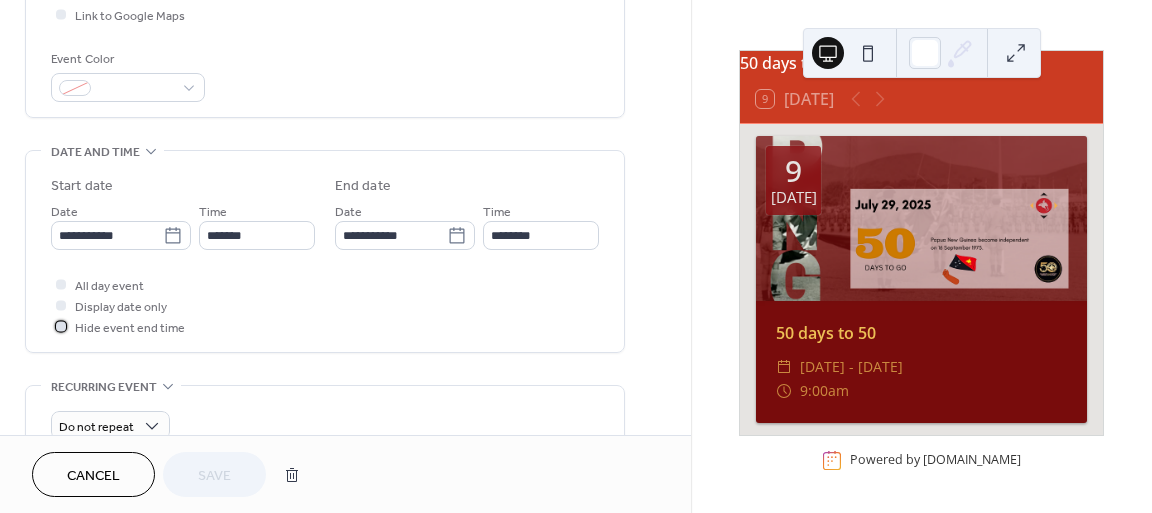 click at bounding box center [61, 326] 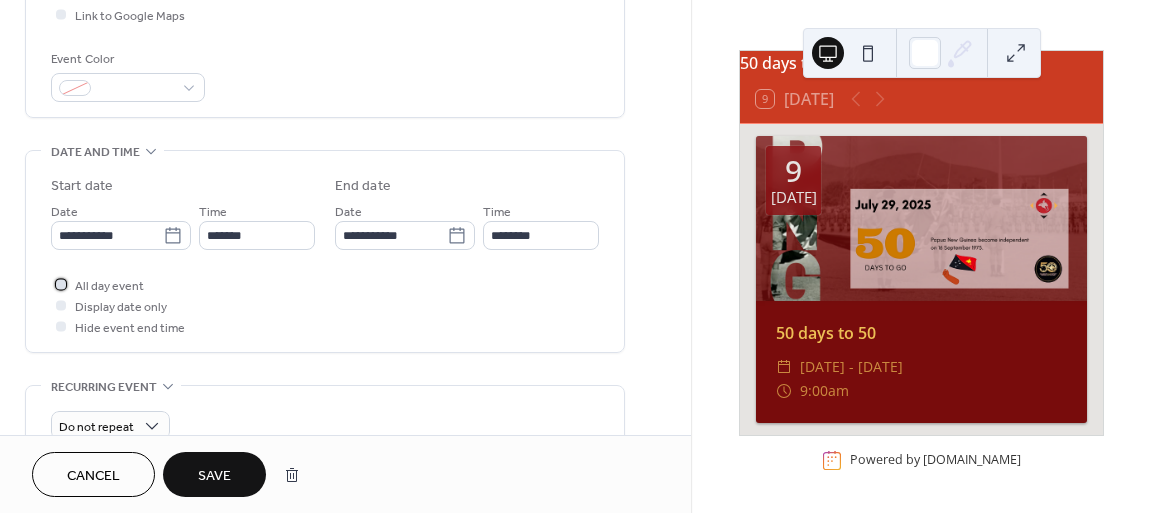 click at bounding box center (61, 284) 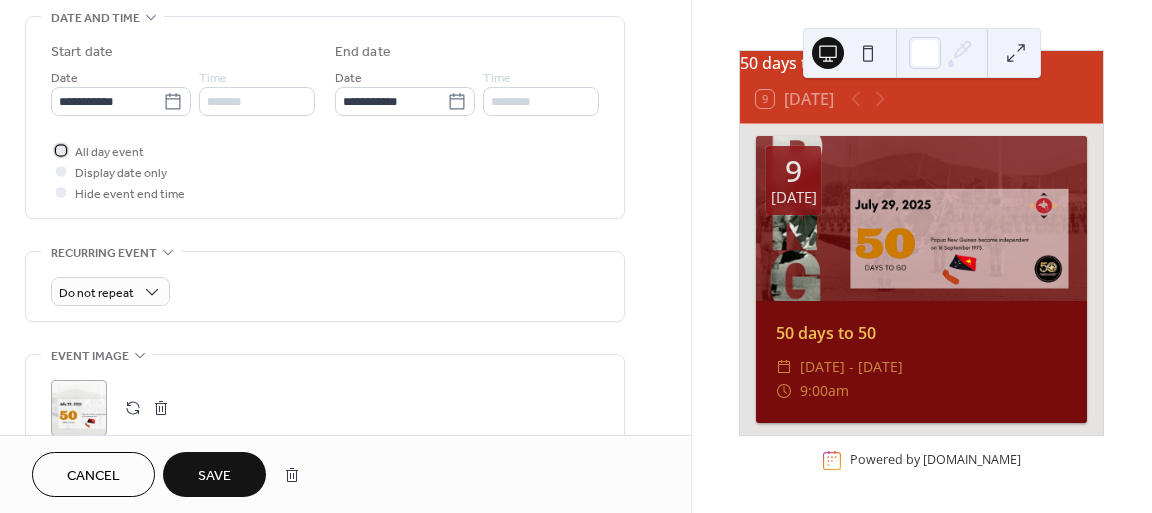 scroll, scrollTop: 700, scrollLeft: 0, axis: vertical 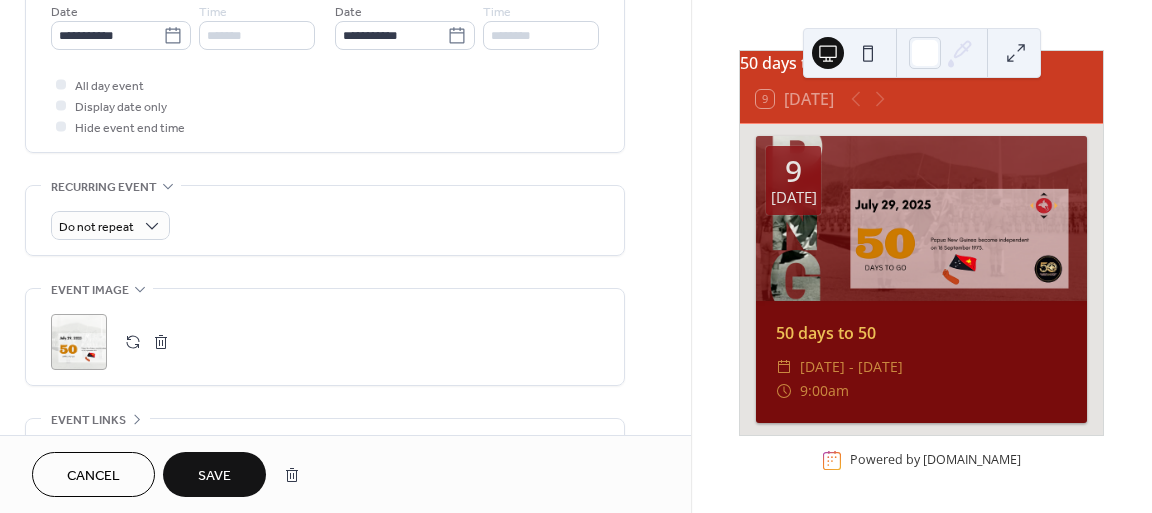 click on "Save" at bounding box center [214, 476] 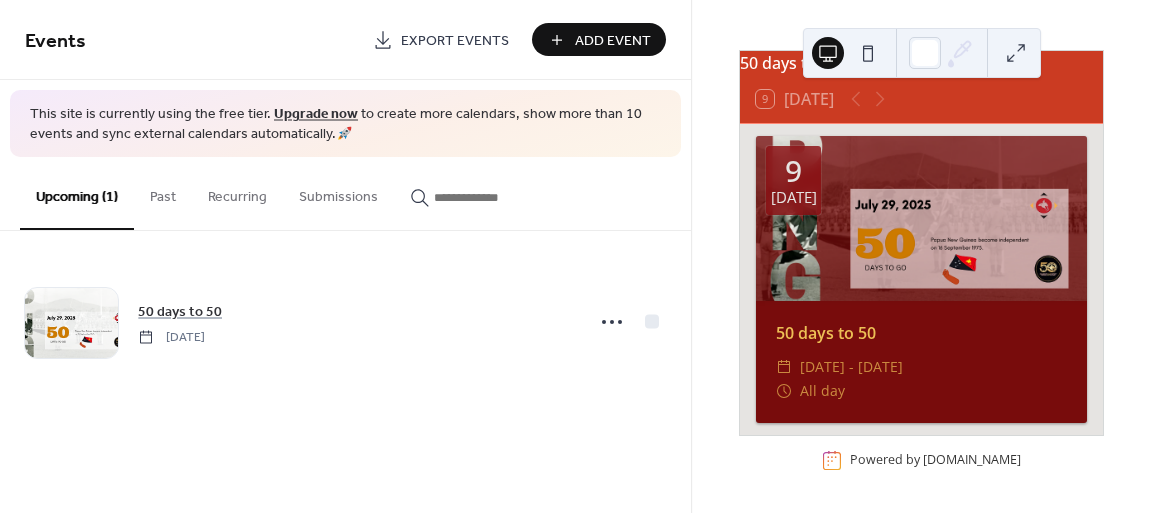 click on "Recurring" at bounding box center [237, 192] 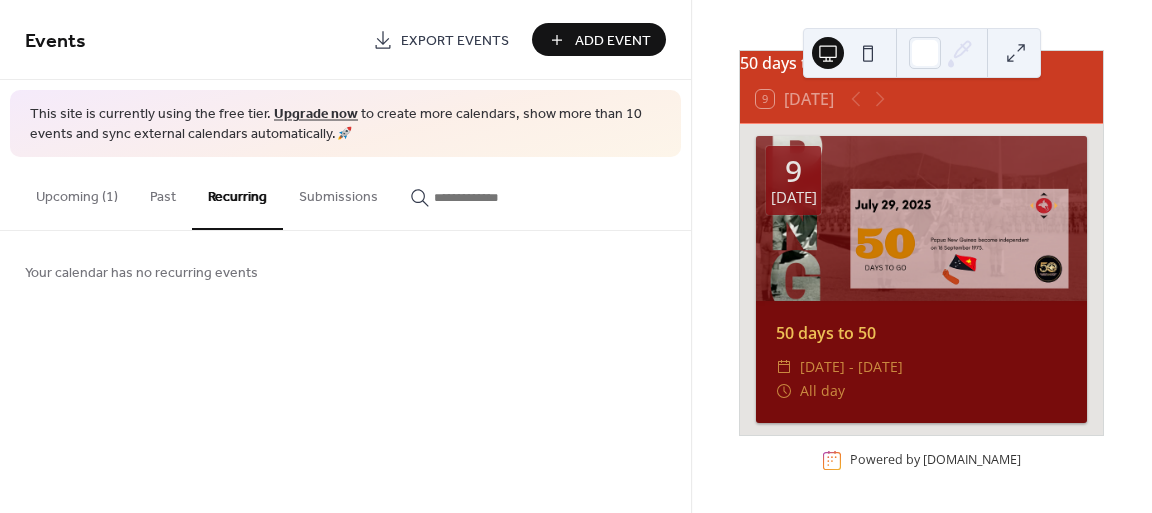 click on "Upcoming  (1)" at bounding box center (77, 192) 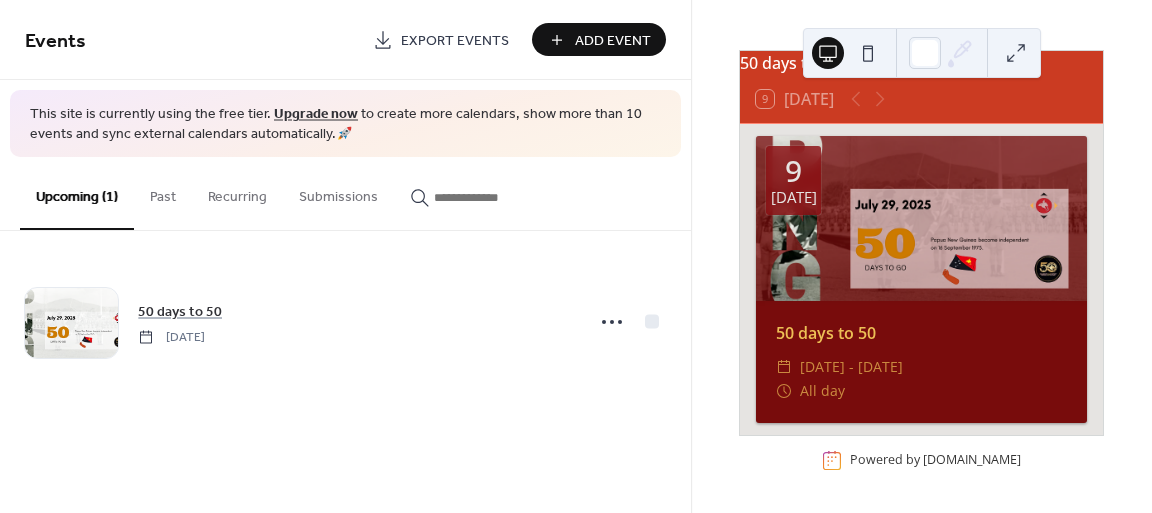 click at bounding box center (868, 53) 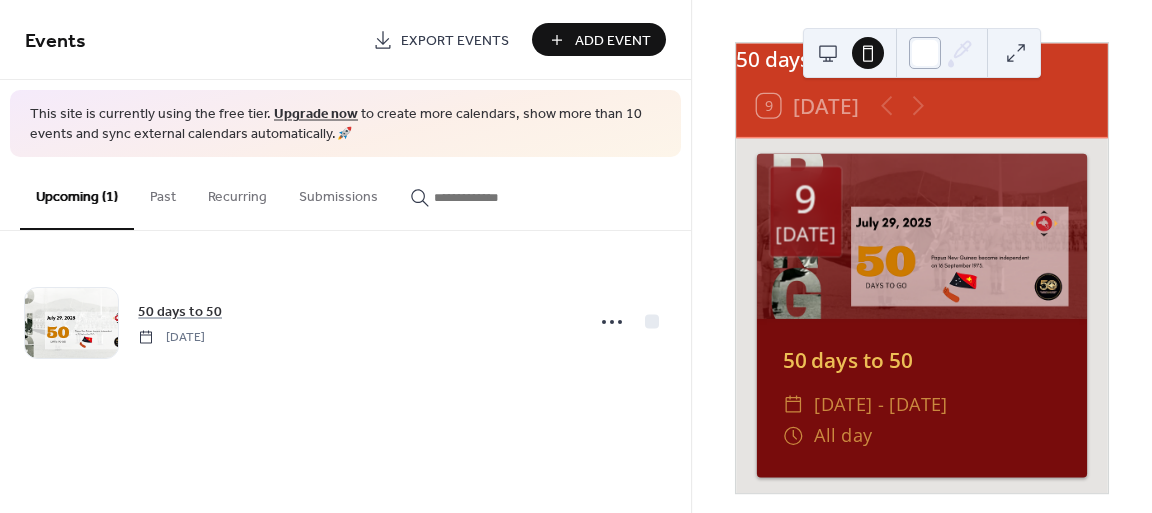 click at bounding box center (925, 53) 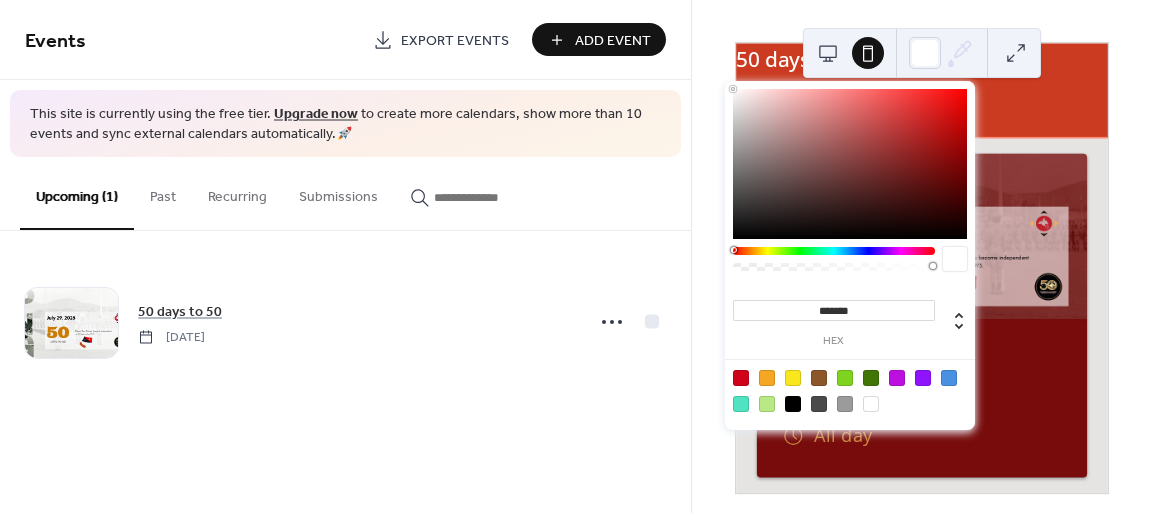 click at bounding box center (850, 164) 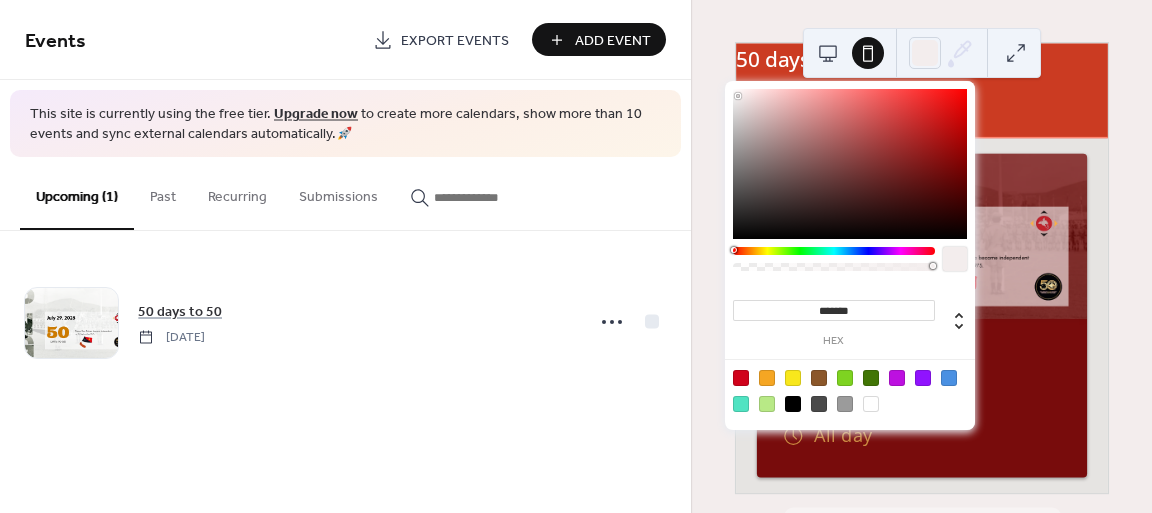 click at bounding box center [850, 164] 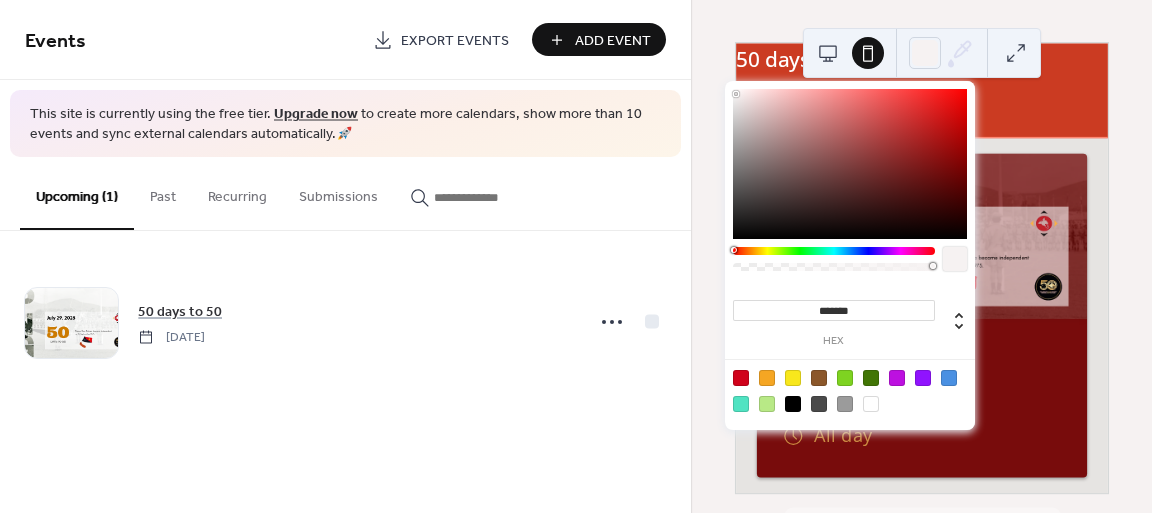click at bounding box center [736, 94] 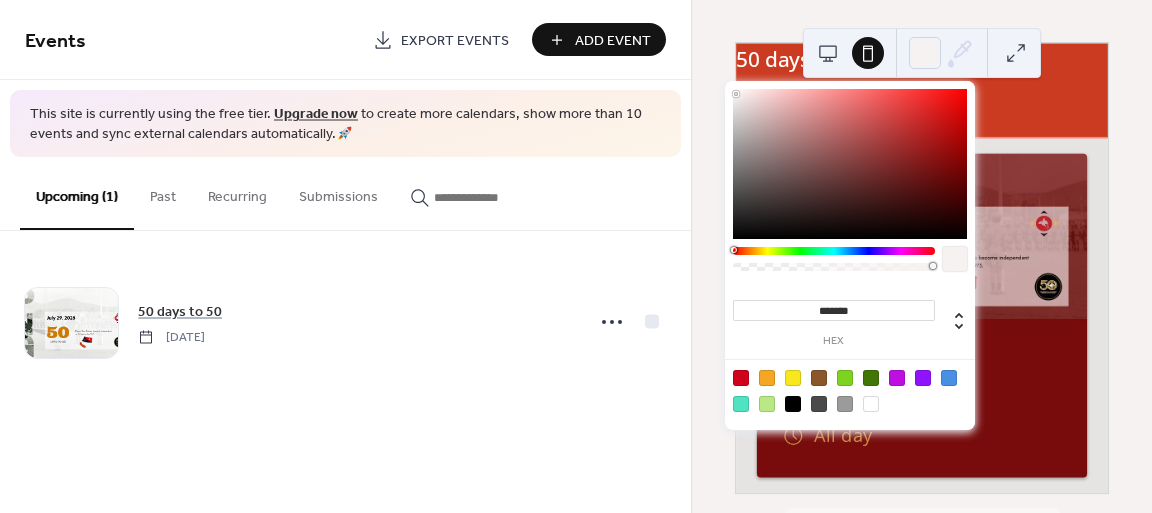click 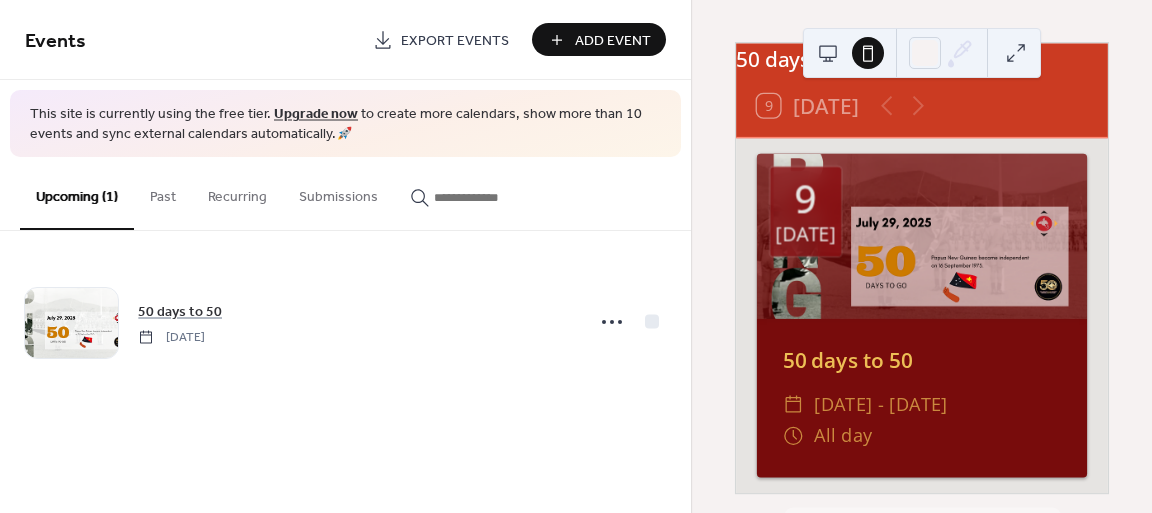 click on "50 days to 50 9 Today 9 Jul 50 days to 50 ​ Wed, Jul 9 - Tue, Sep 16, 2025 ​ All day Powered by   EventsCalendar.co" at bounding box center (922, 238) 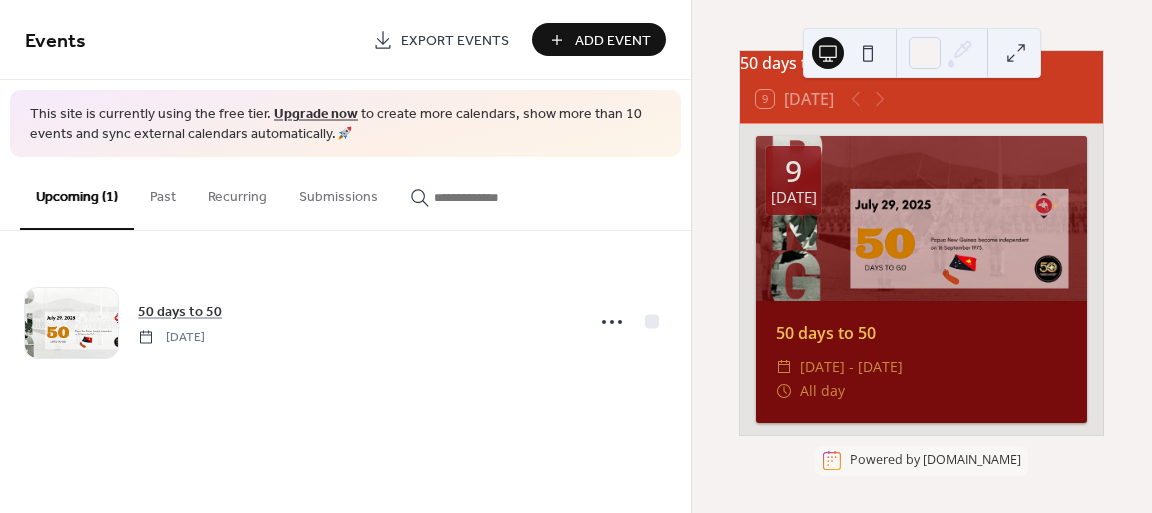 click at bounding box center [484, 197] 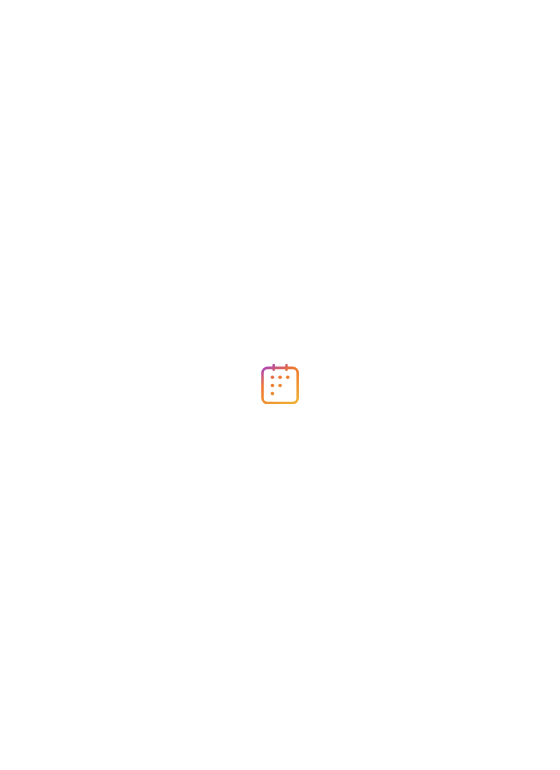 scroll, scrollTop: 0, scrollLeft: 0, axis: both 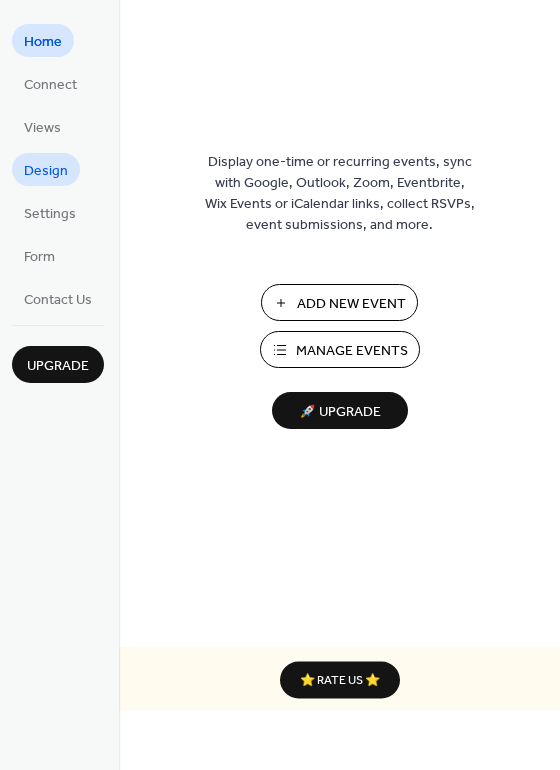 click on "Design" at bounding box center [46, 171] 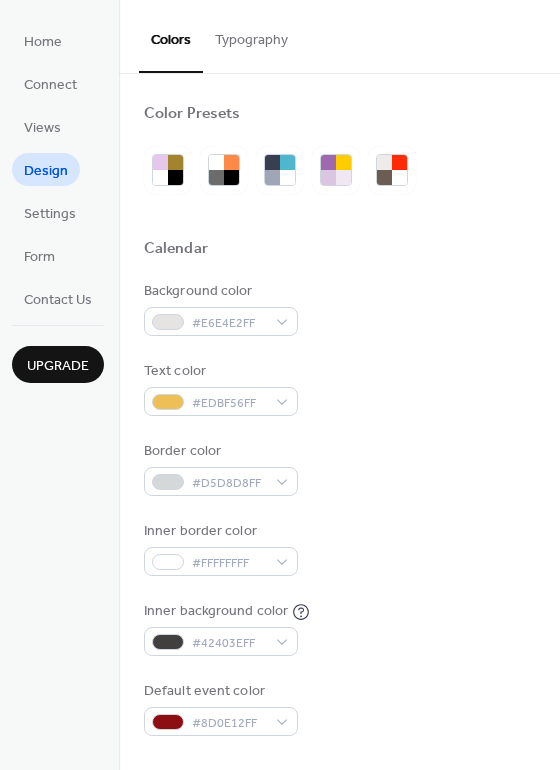 click on "Typography" at bounding box center [251, 35] 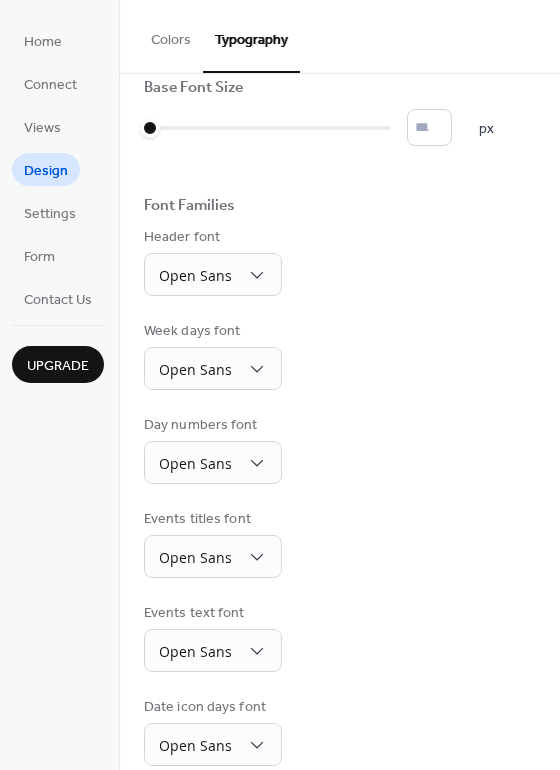 scroll, scrollTop: 0, scrollLeft: 0, axis: both 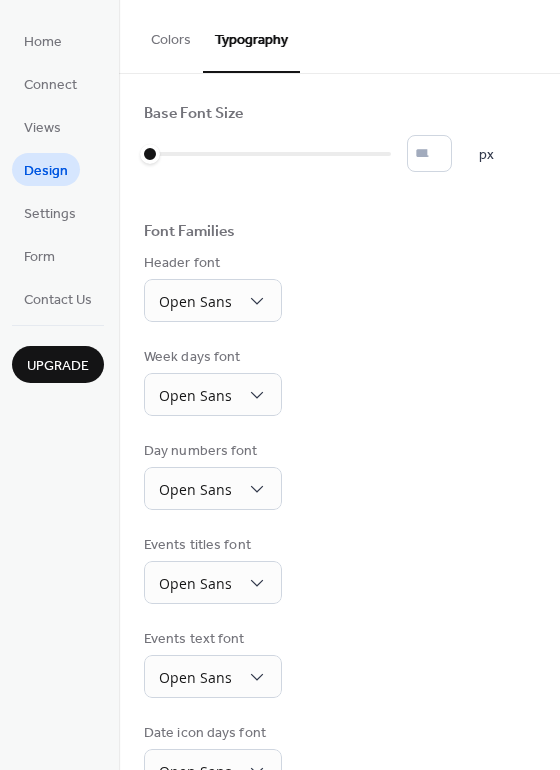click on "Colors" at bounding box center [171, 35] 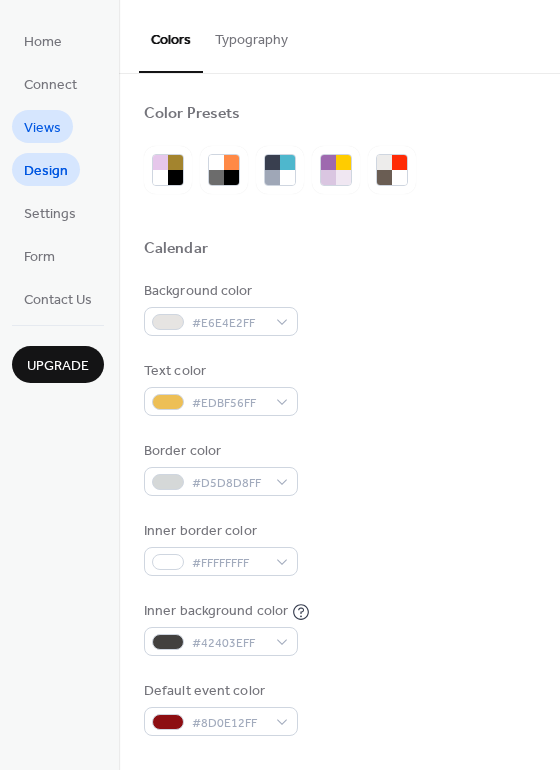 click on "Views" at bounding box center (42, 128) 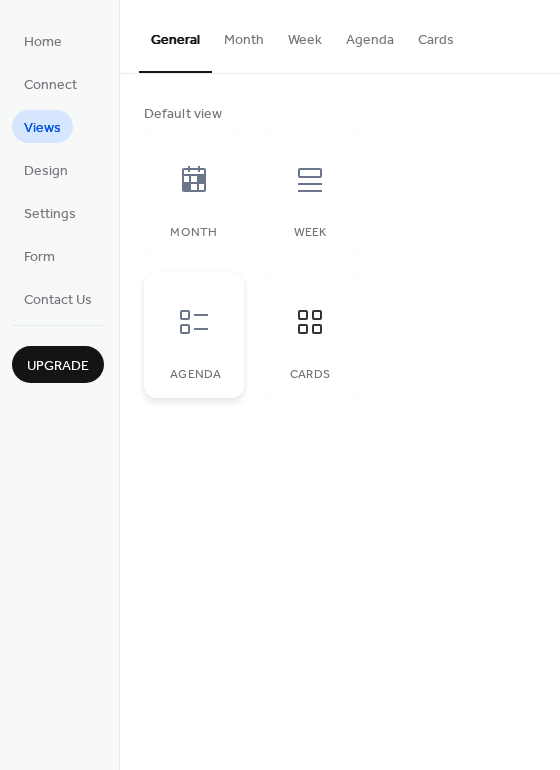 click 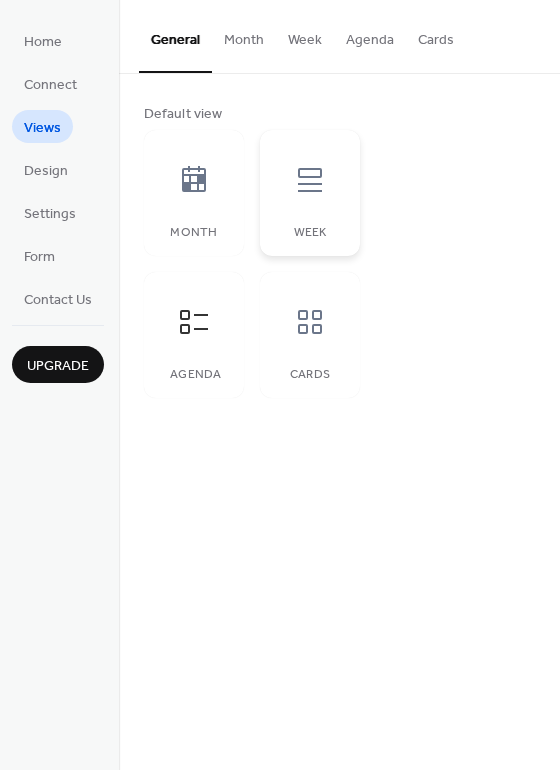 click at bounding box center [310, 180] 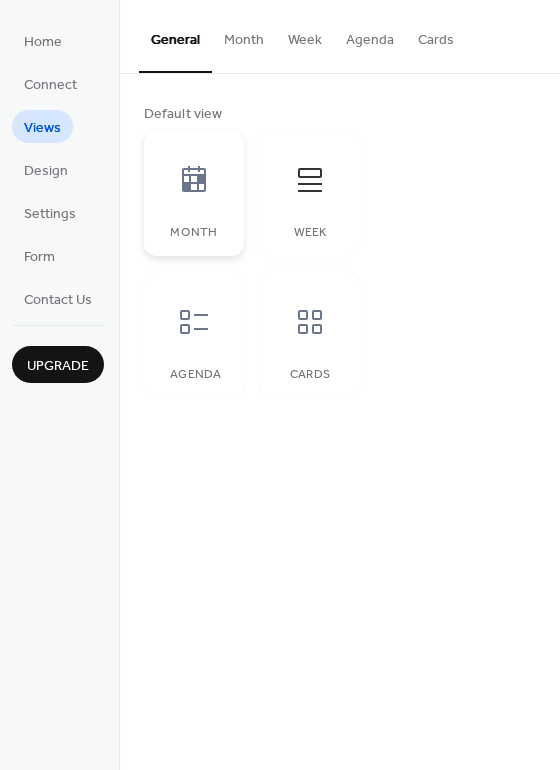 click on "Month" at bounding box center (194, 193) 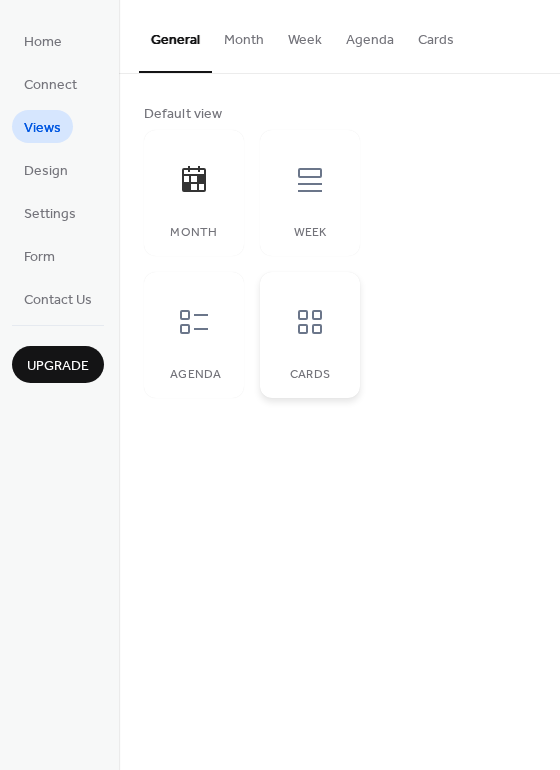 click 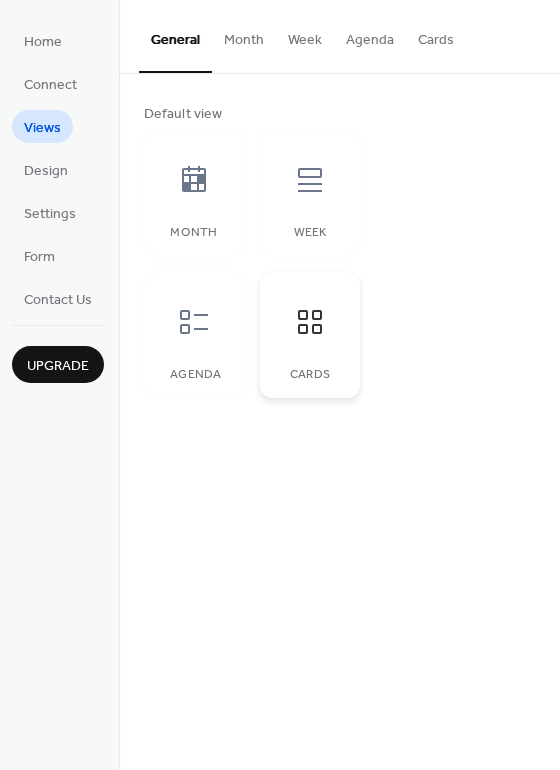 click 